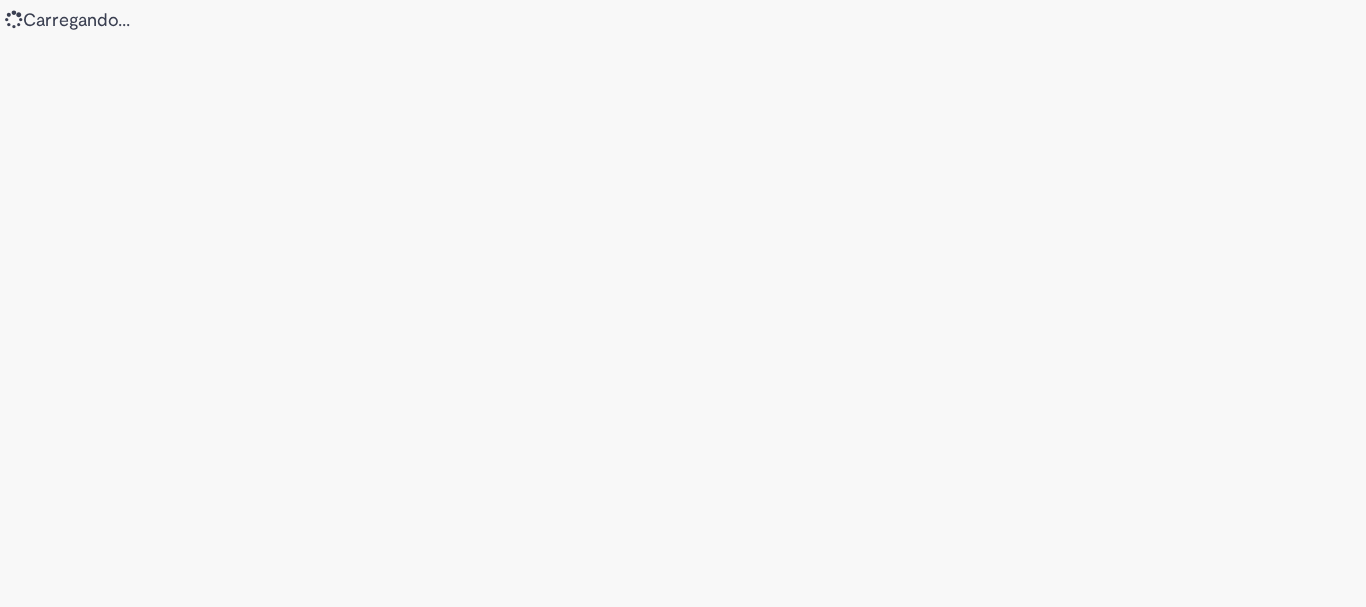 scroll, scrollTop: 0, scrollLeft: 0, axis: both 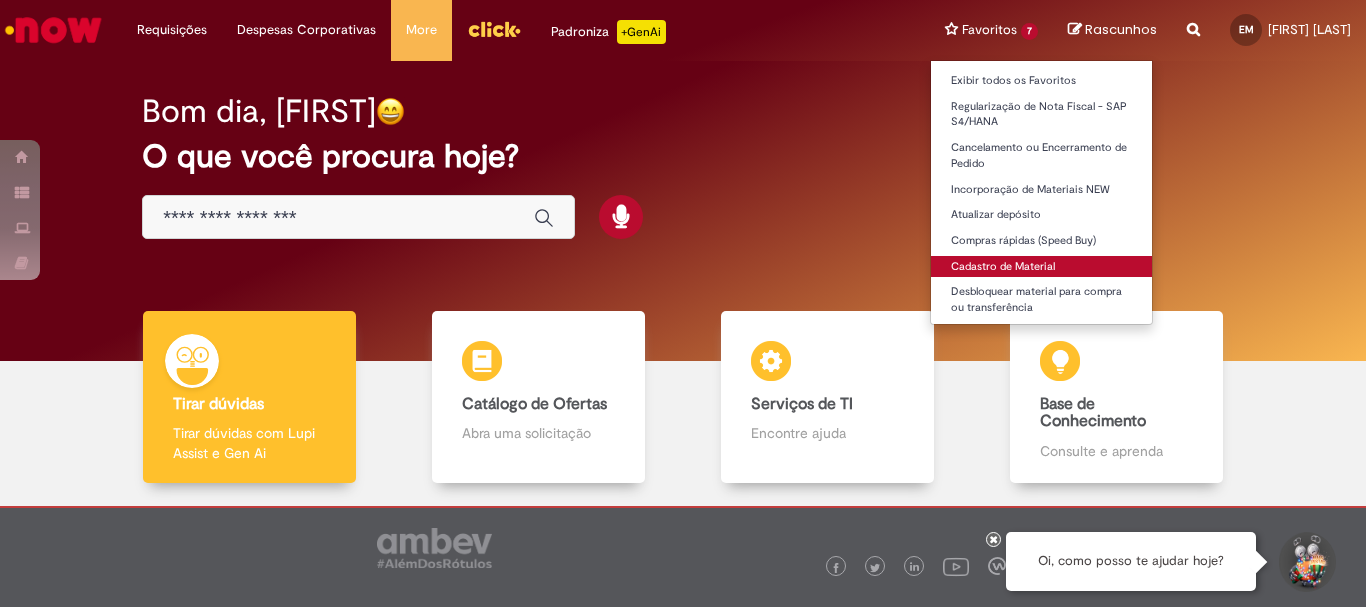 click on "Cadastro de Material" at bounding box center (1041, 267) 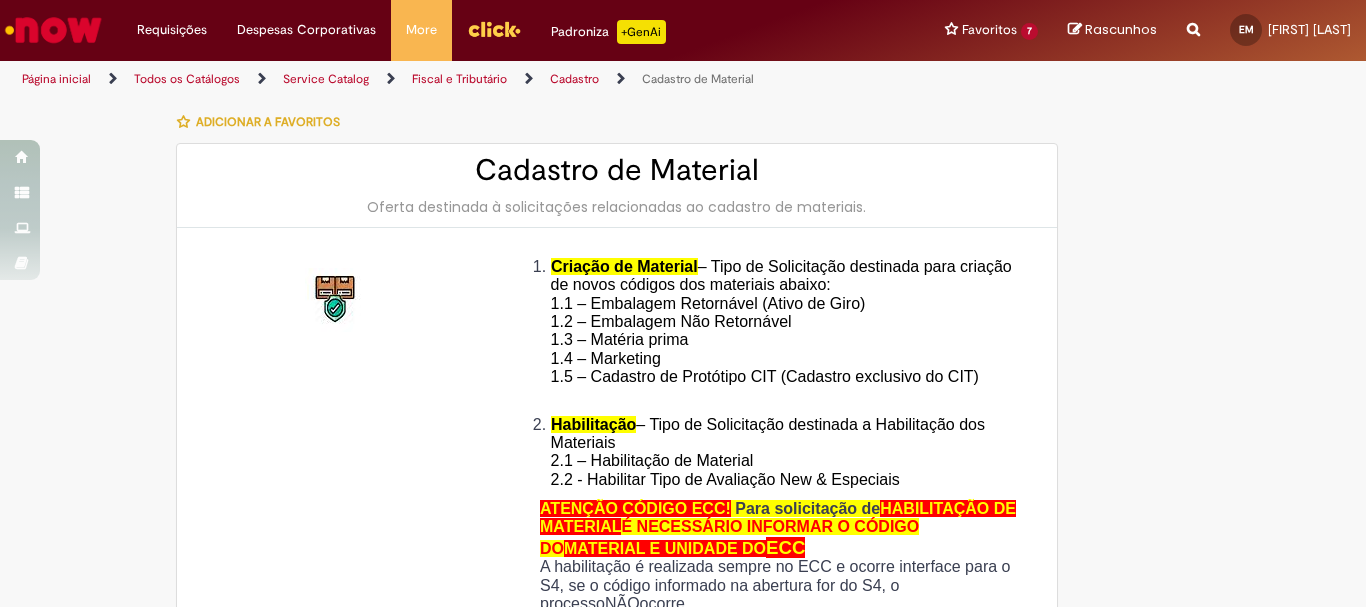 type on "********" 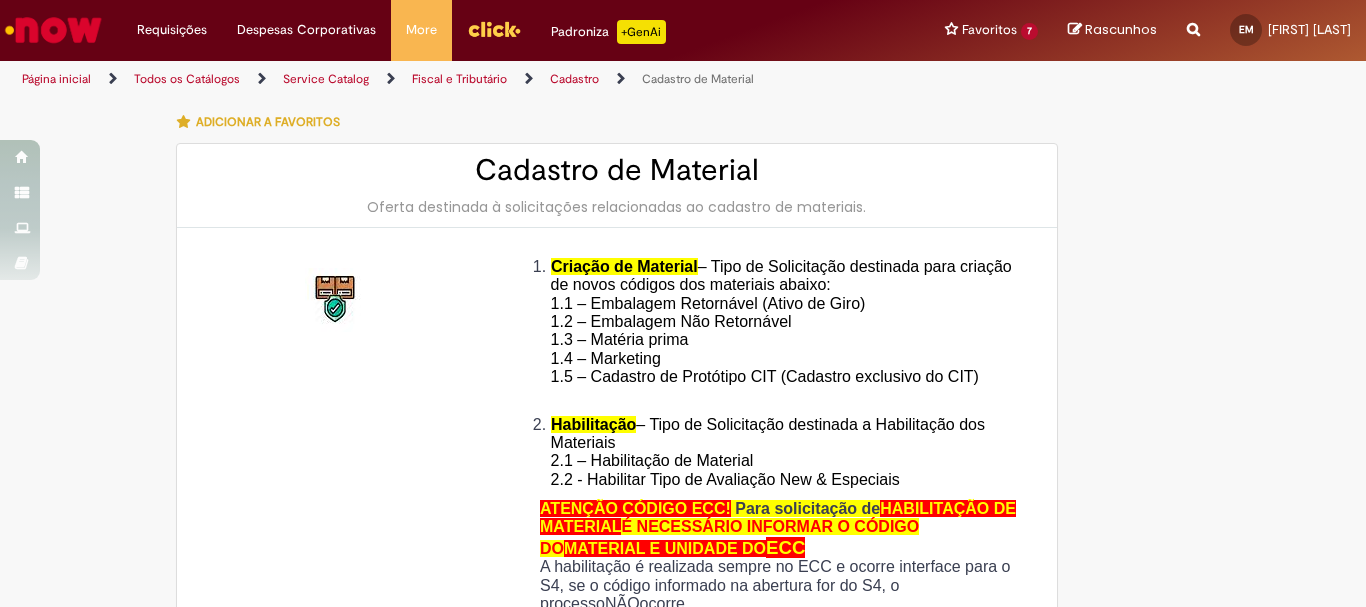 type on "**********" 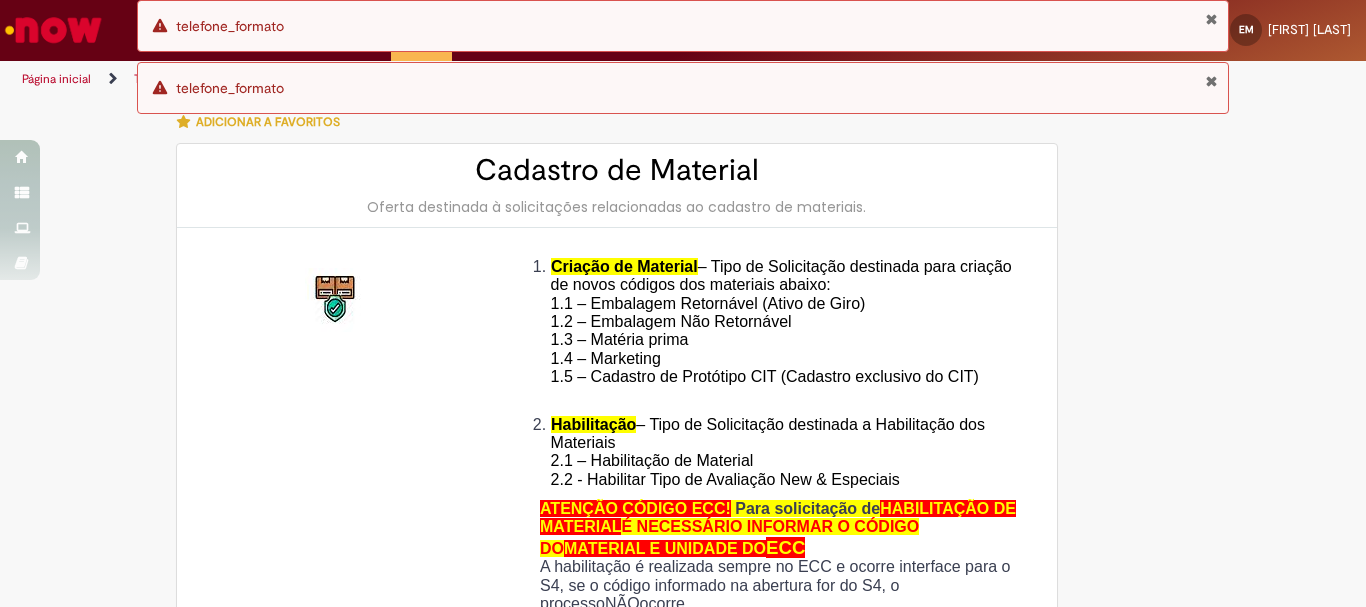 scroll, scrollTop: 100, scrollLeft: 0, axis: vertical 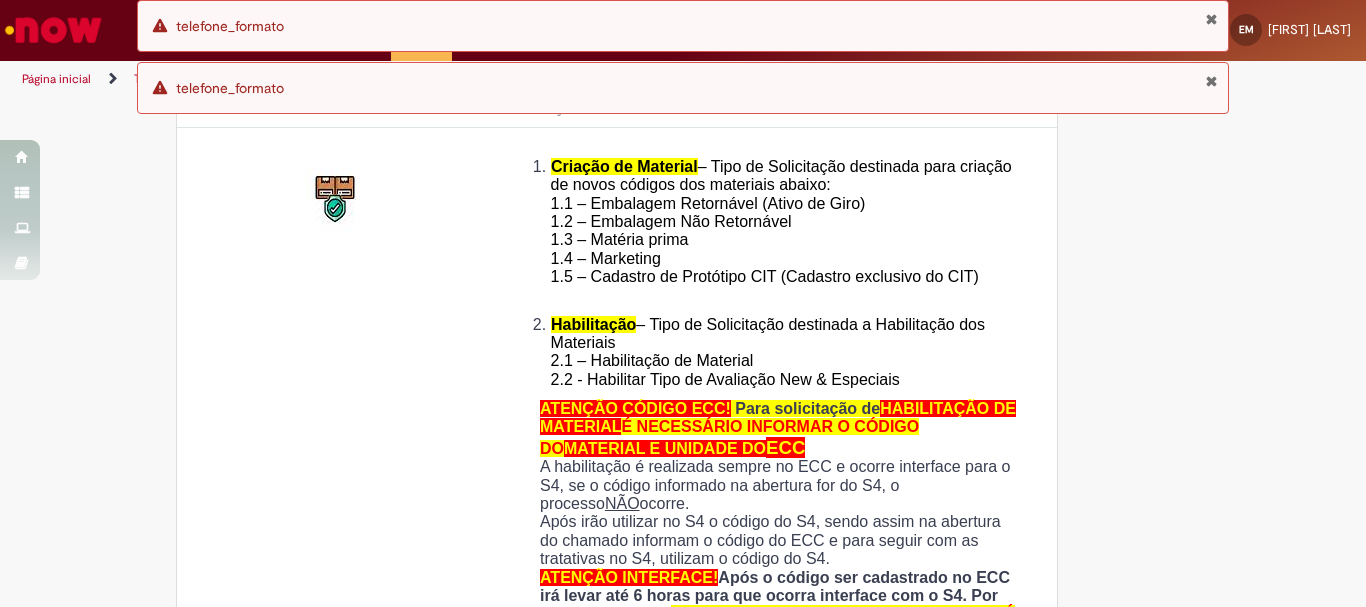 click at bounding box center [1211, 81] 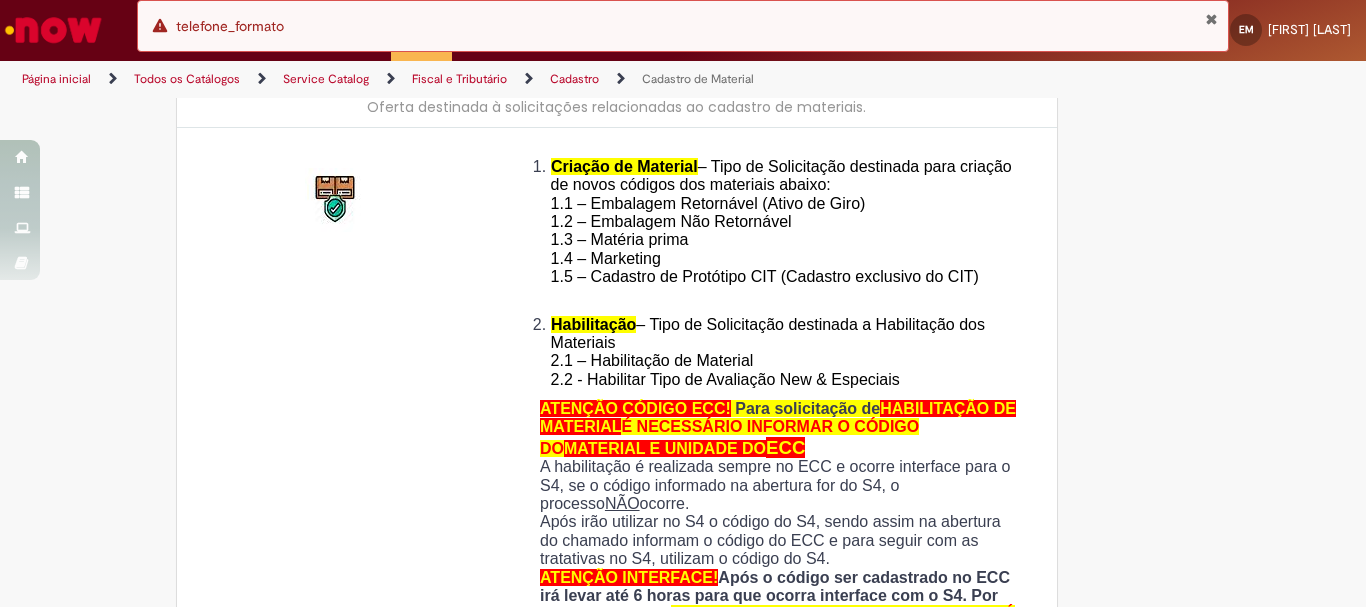 click at bounding box center [1211, 19] 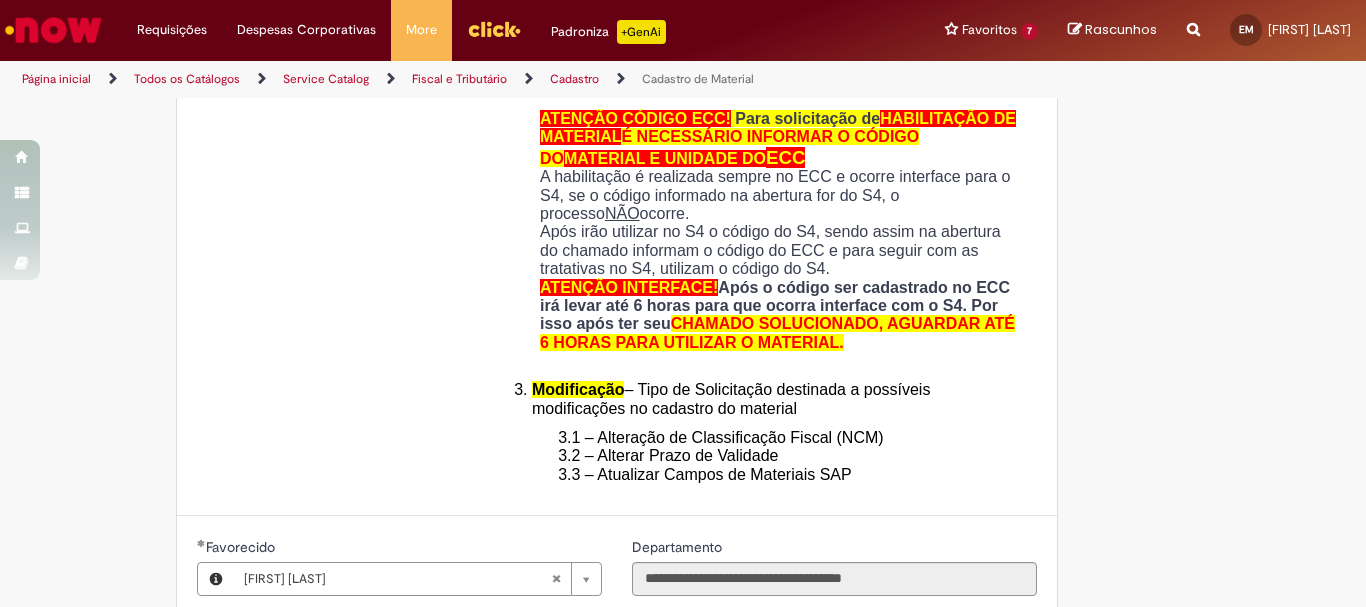 scroll, scrollTop: 590, scrollLeft: 0, axis: vertical 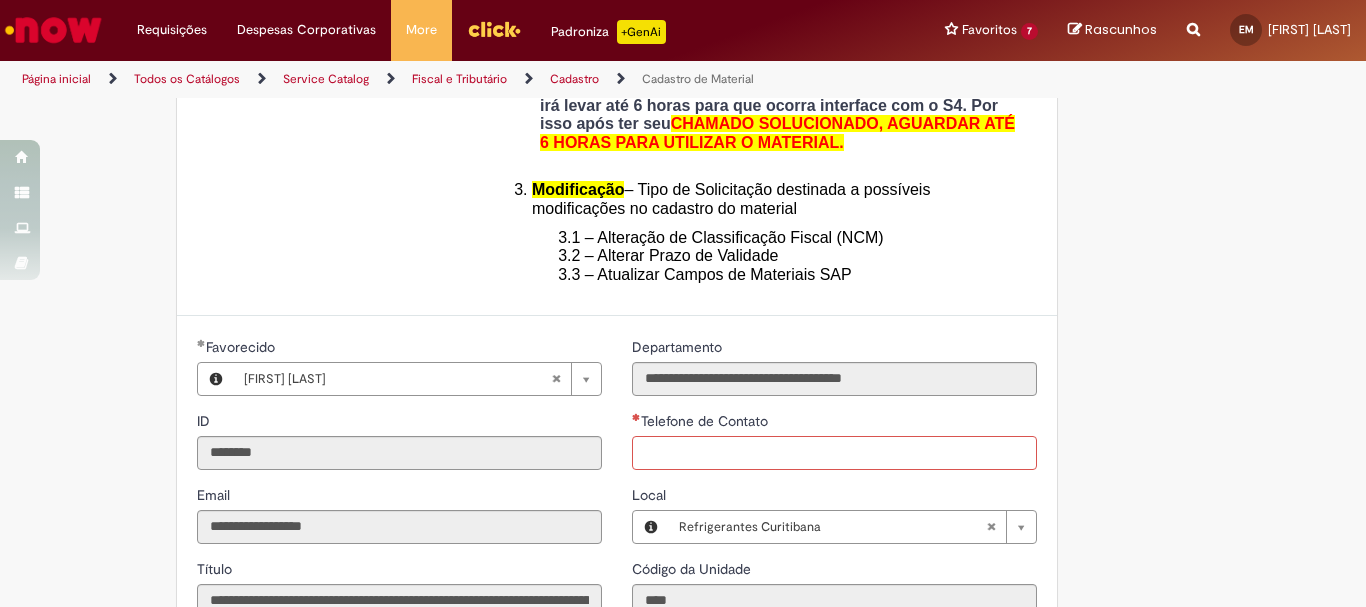 click on "Telefone de Contato" at bounding box center (834, 453) 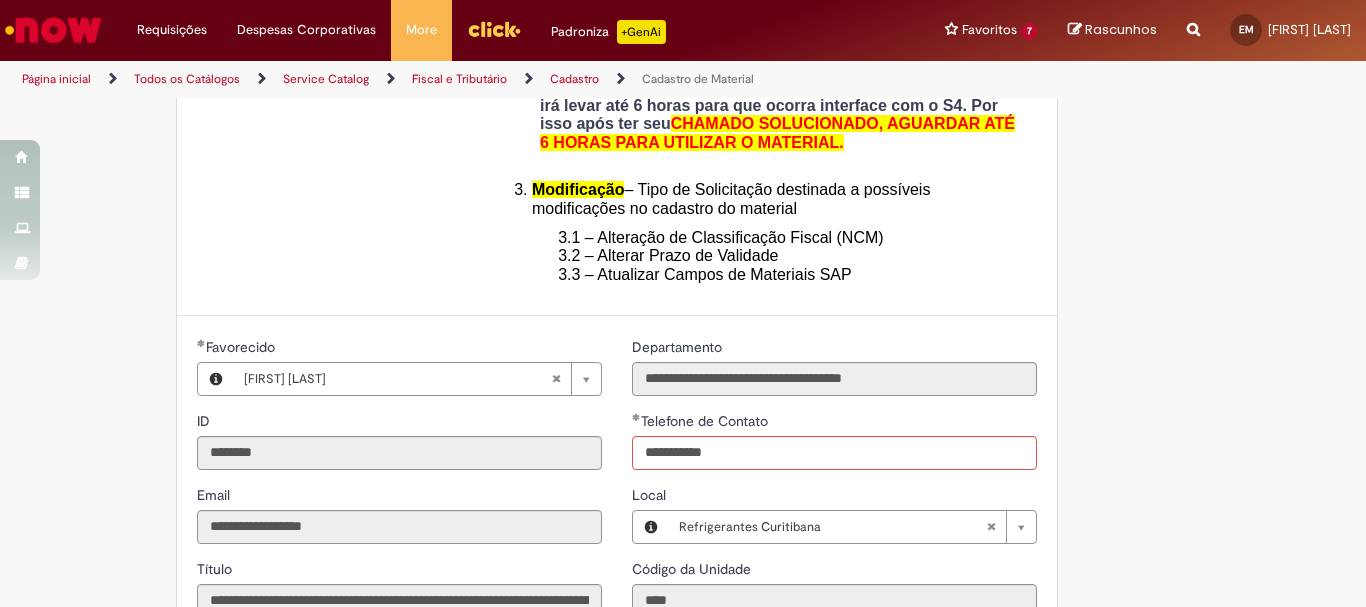 type on "**********" 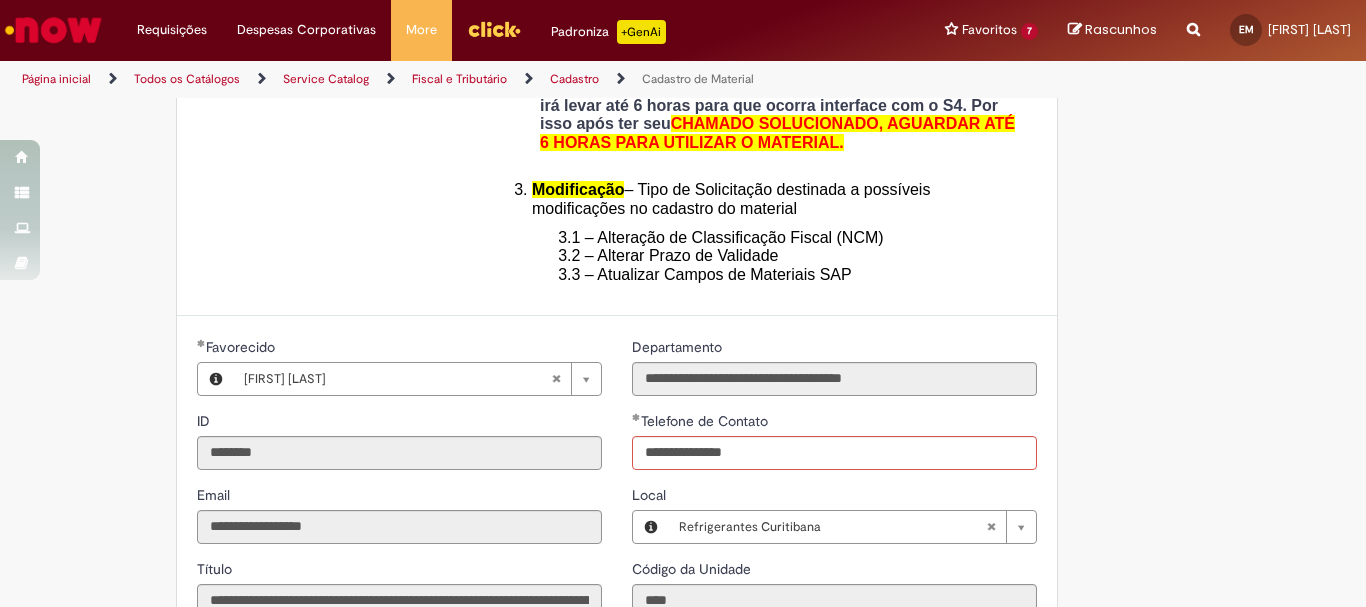 click on "Código da Unidade" at bounding box center [834, 571] 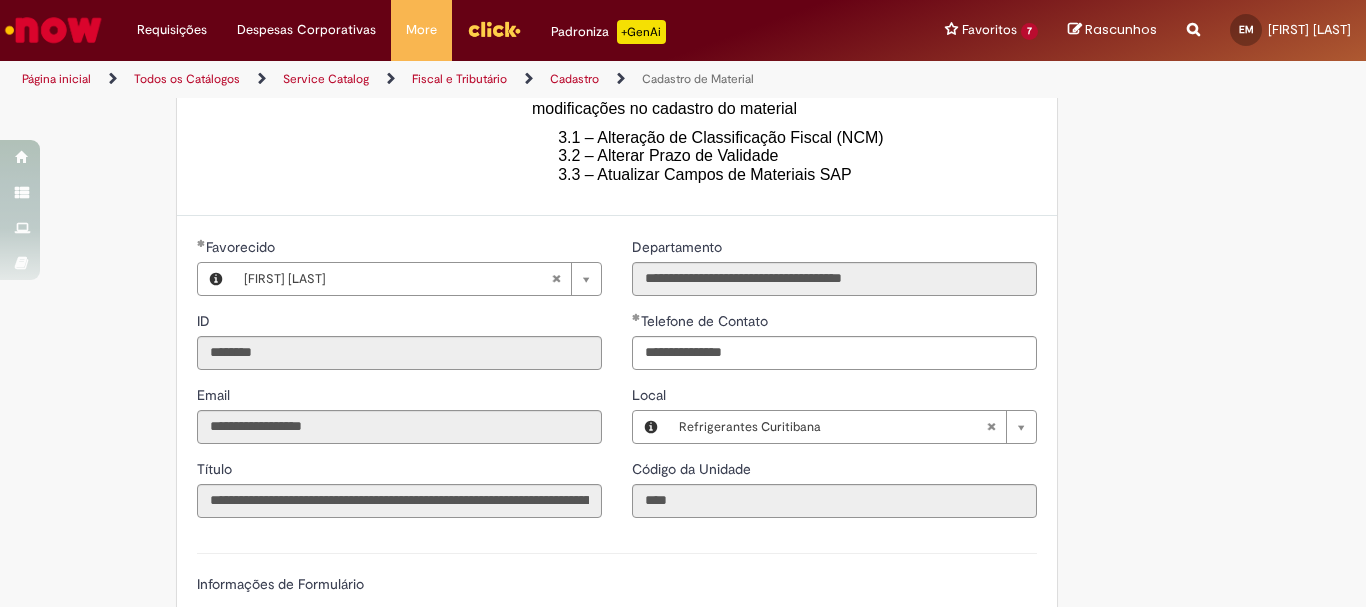scroll, scrollTop: 890, scrollLeft: 0, axis: vertical 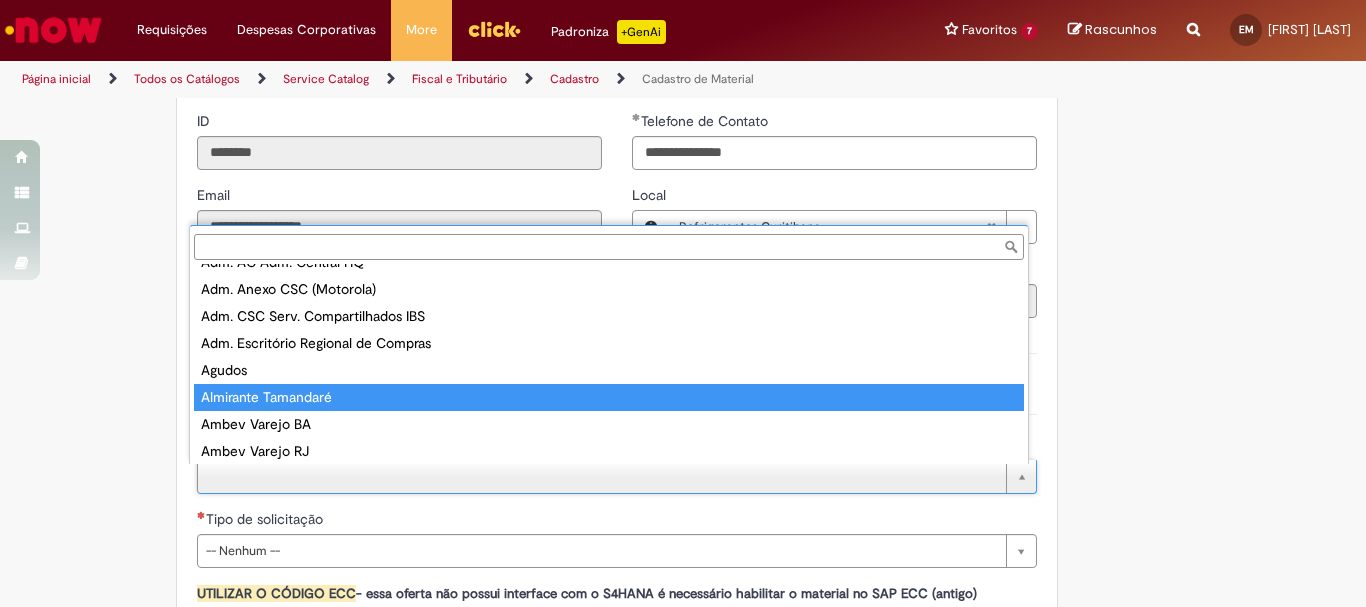 type on "**********" 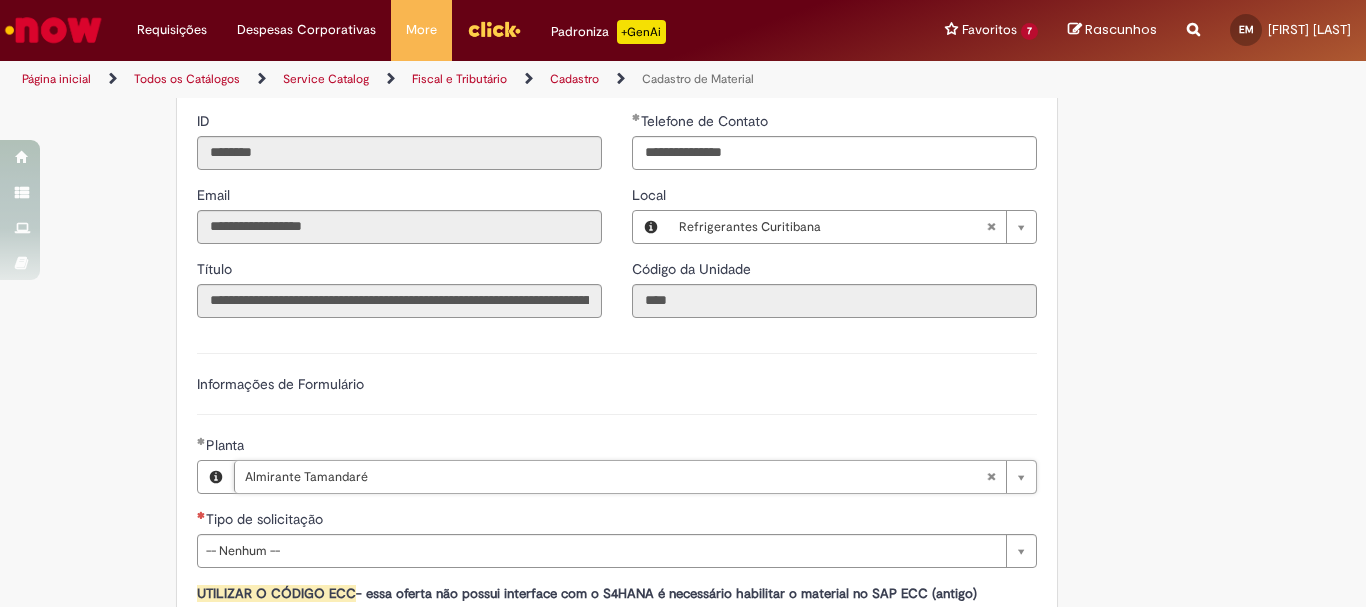 scroll, scrollTop: 990, scrollLeft: 0, axis: vertical 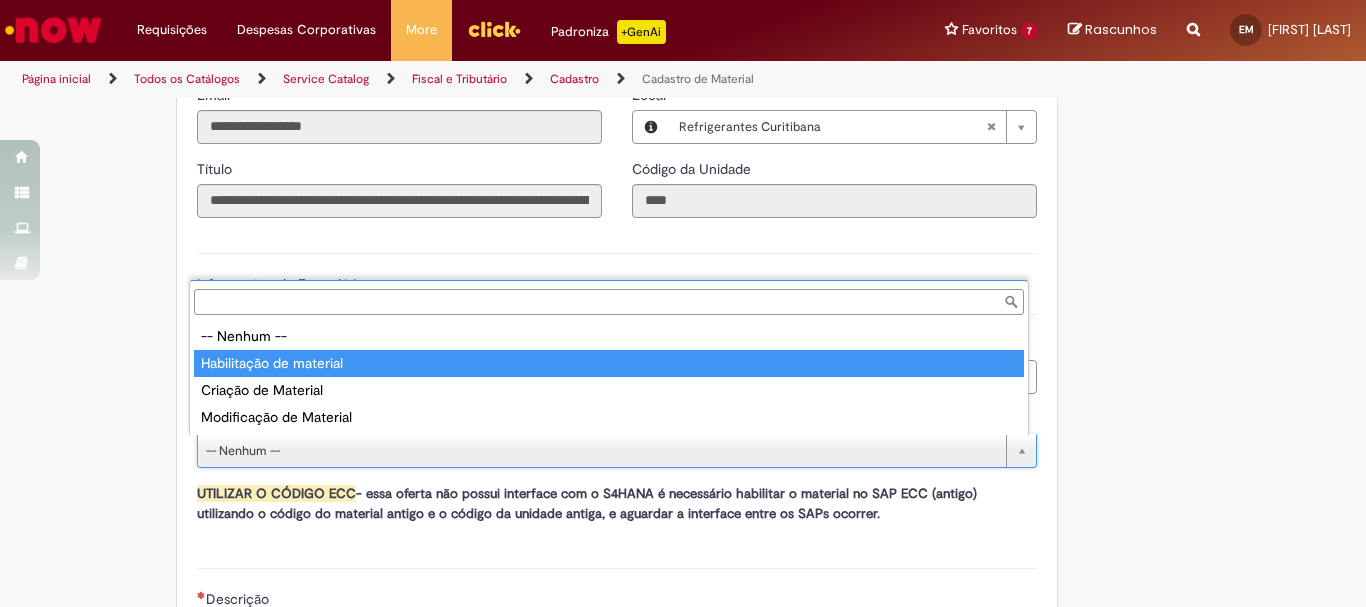 type on "**********" 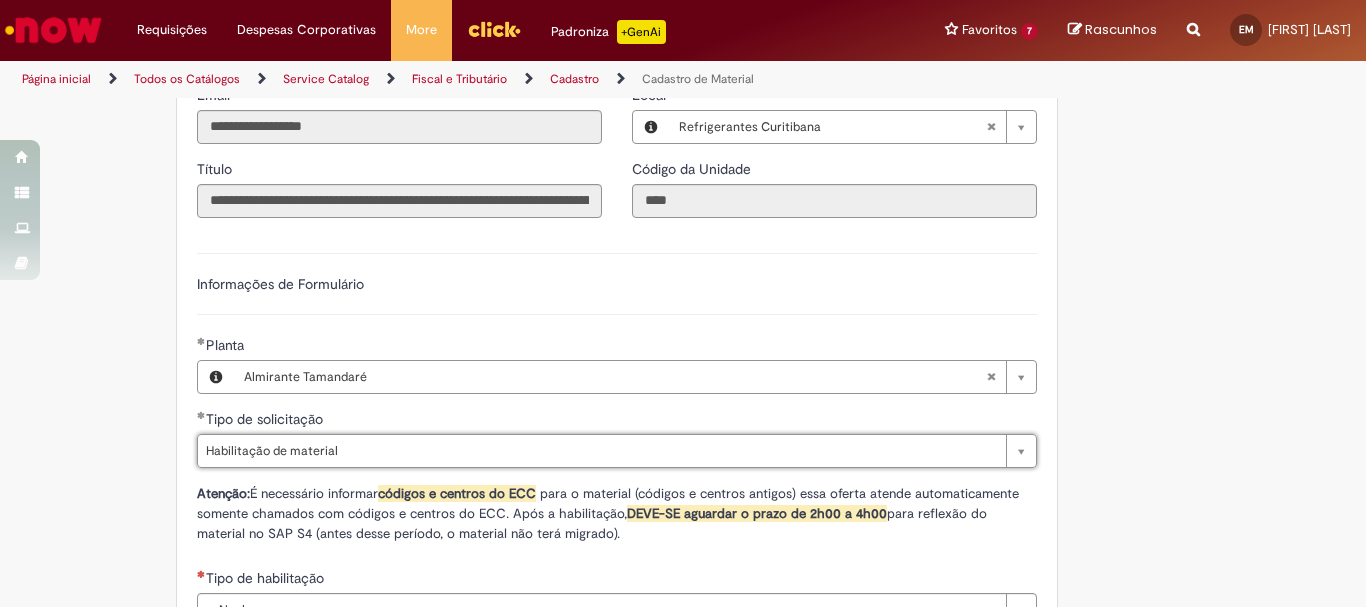 scroll, scrollTop: 1190, scrollLeft: 0, axis: vertical 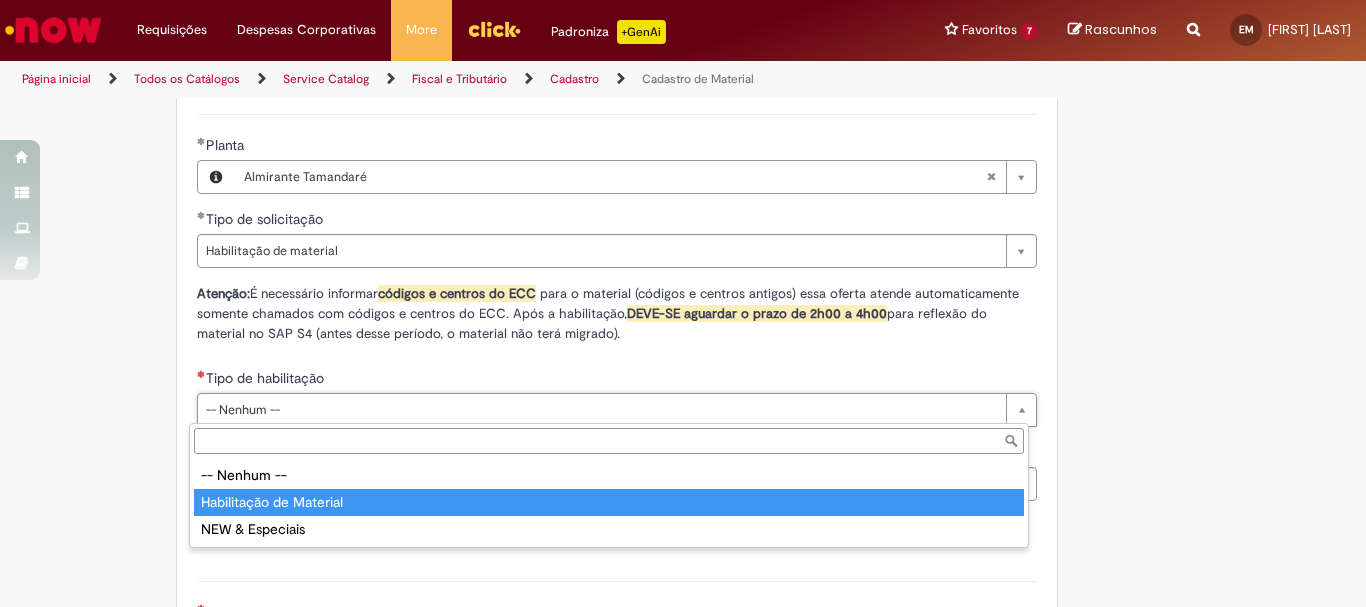type on "**********" 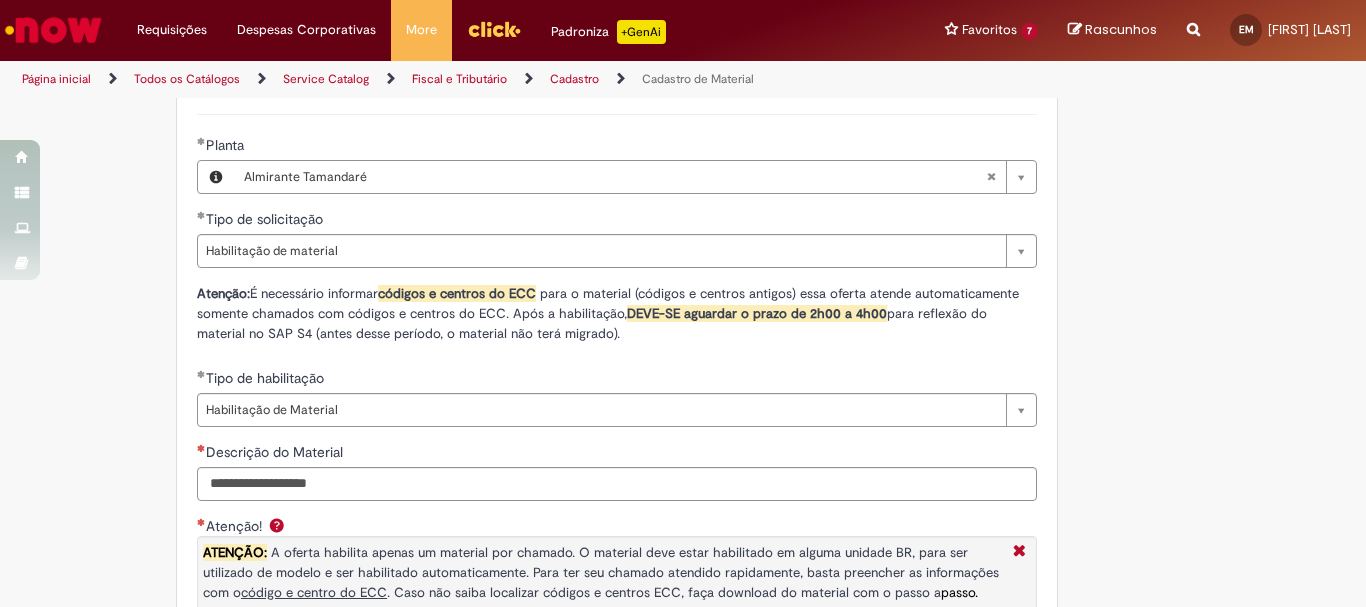 click on "Adicionar a Favoritos
Cadastro de Material
Oferta destinada à solicitações relacionadas ao cadastro de materiais.
Criação de Material  – Tipo de Solicitação destinada para criação de novos códigos dos materiais abaixo:       1.1 – Embalagem Retornável (Ativo de Giro)       1.2 – Embalagem Não Retornável        1.3 – Matéria prima       1.4 – Marketing       1.5 – Cadastro de Protótipo CIT (Cadastro exclusivo do CIT)
Habilitação  – Tipo de Solicitação destinada a Habilitação dos Materiais       2.1 – Habilitação de Material       2.2 - Habilitar Tipo de Avaliação New & Especiais
ATENÇÃO CÓDIGO ECC!   Para solicitação de  HABILITAÇÃO DE MATERIAL  É NECESSÁRIO INFORMAR O CÓDIGO DO  MATERIAL E UNIDADE DO  ECC
NÃO  ocorre.
ATENÇÃO INTERFACE!
Modificação" at bounding box center (683, 233) 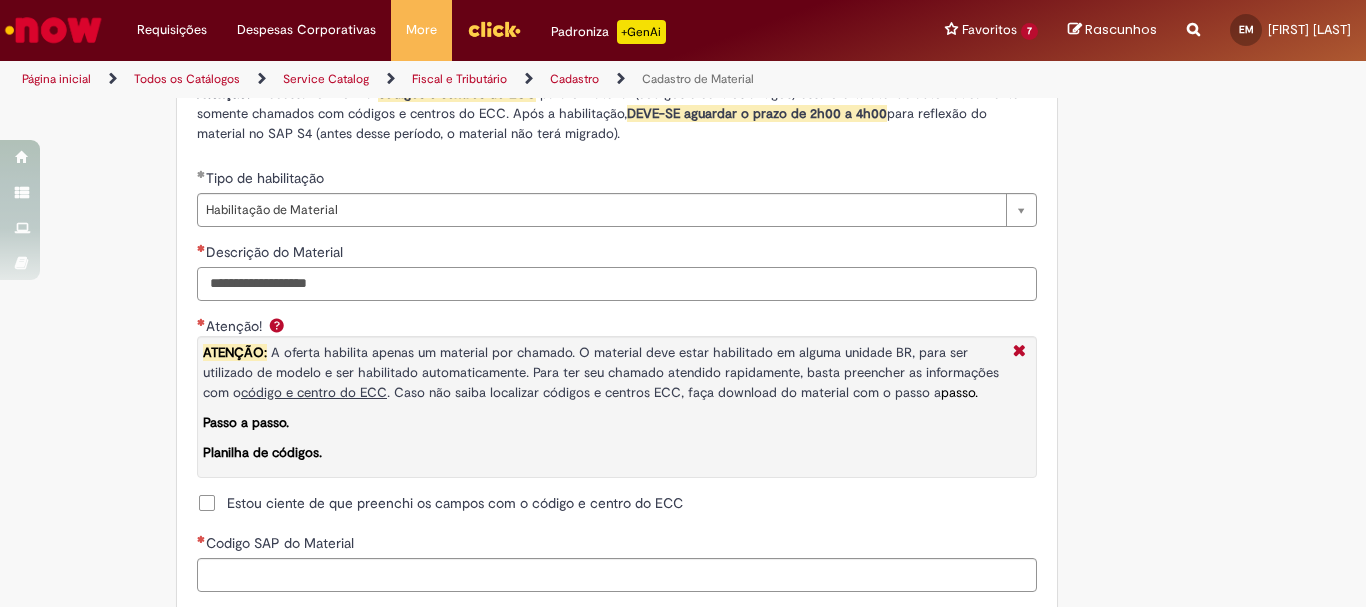 click on "Descrição do Material" at bounding box center (617, 284) 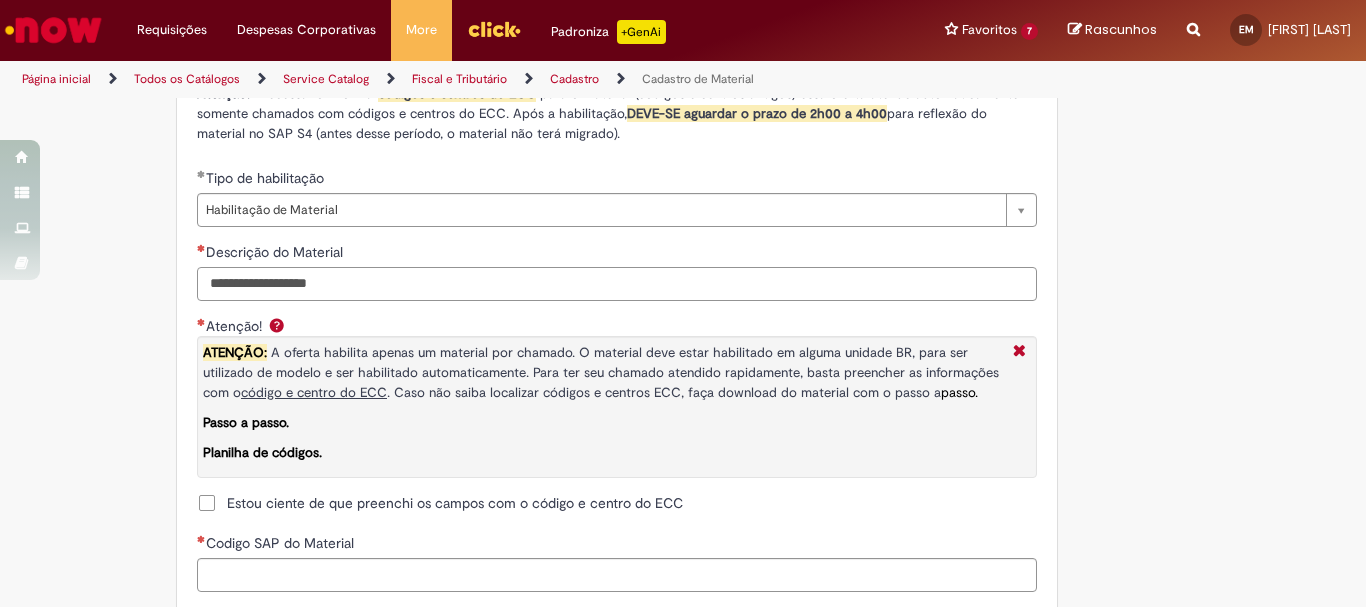 paste on "**********" 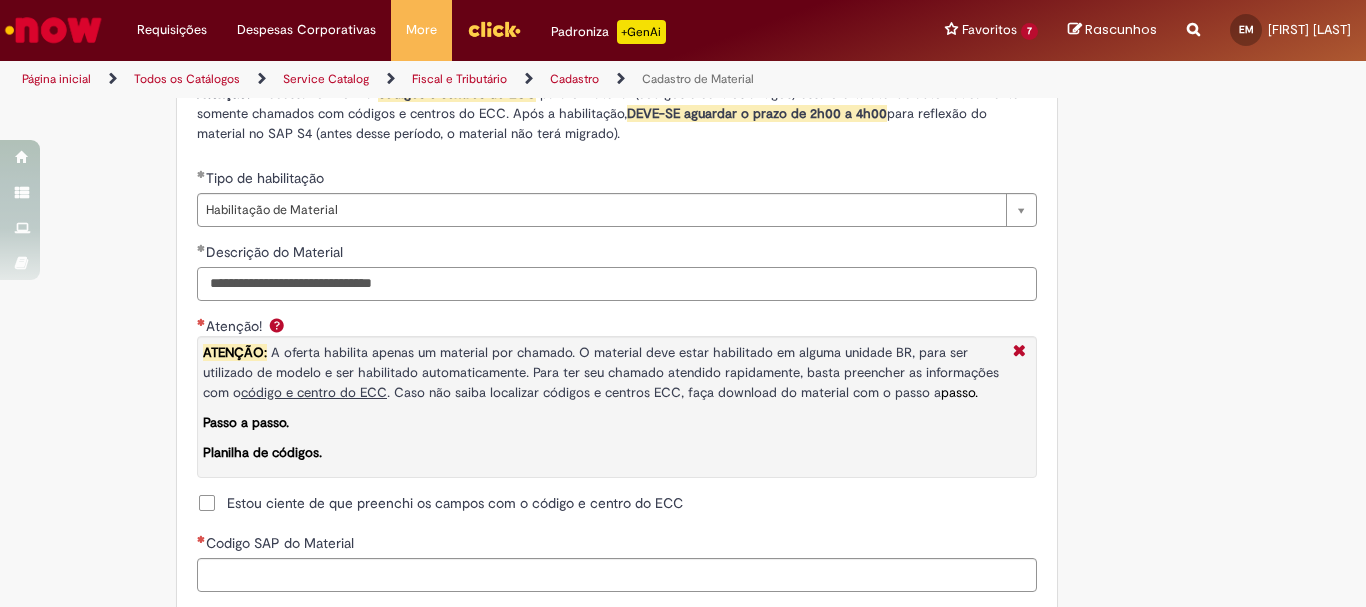 type on "**********" 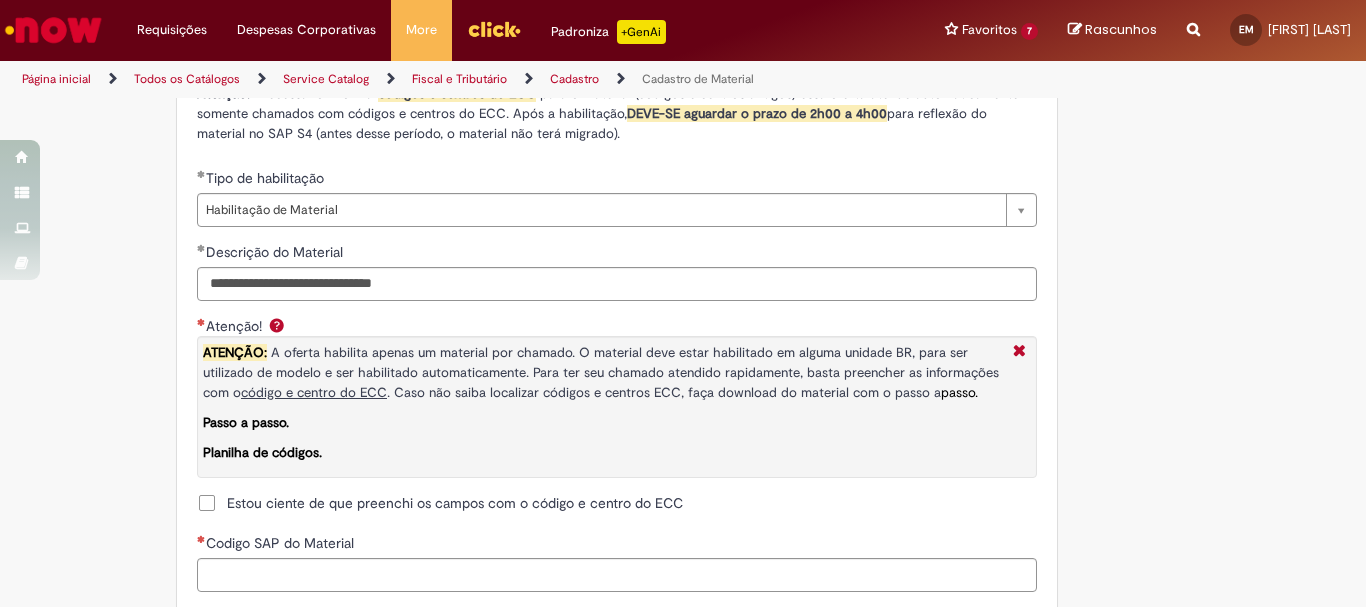 click on "Estou ciente de que preenchi os campos com o código e centro do ECC" at bounding box center [455, 503] 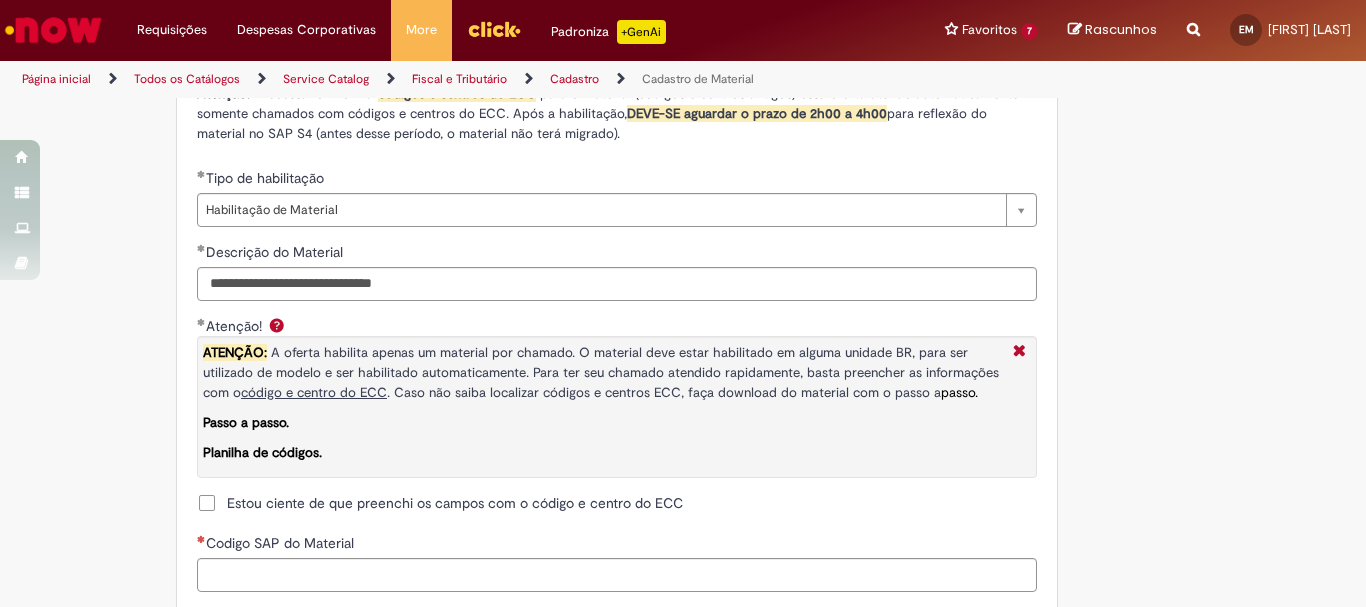 scroll, scrollTop: 1490, scrollLeft: 0, axis: vertical 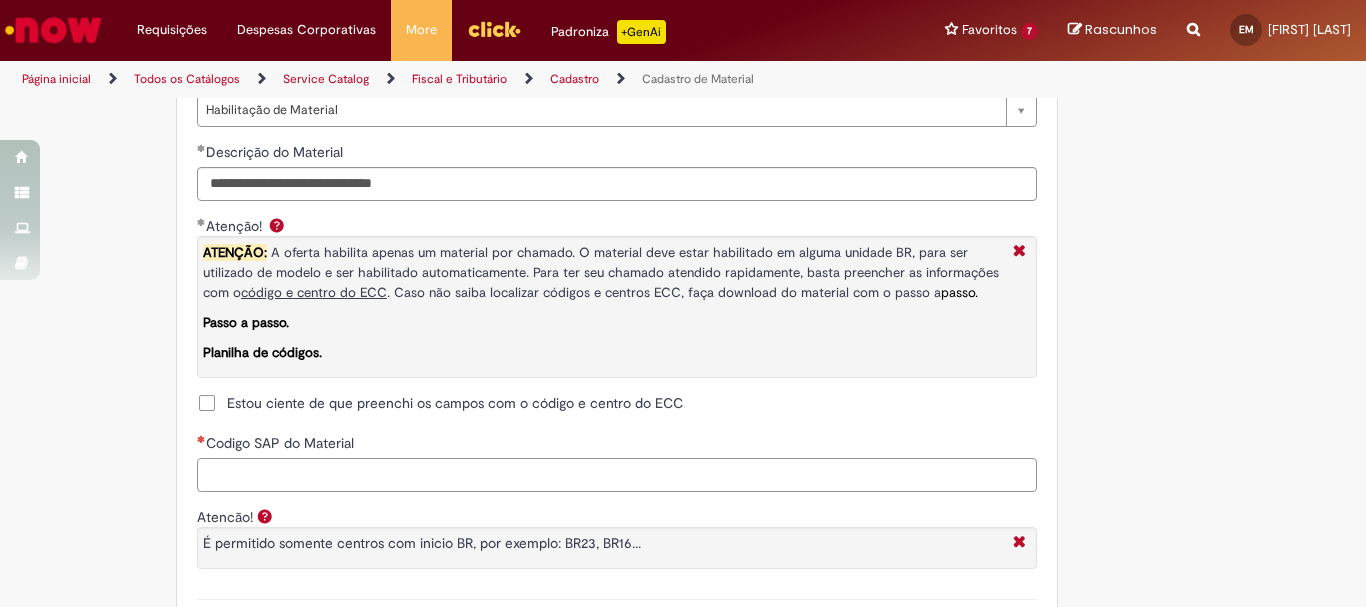 click on "Codigo SAP do Material" at bounding box center [617, 475] 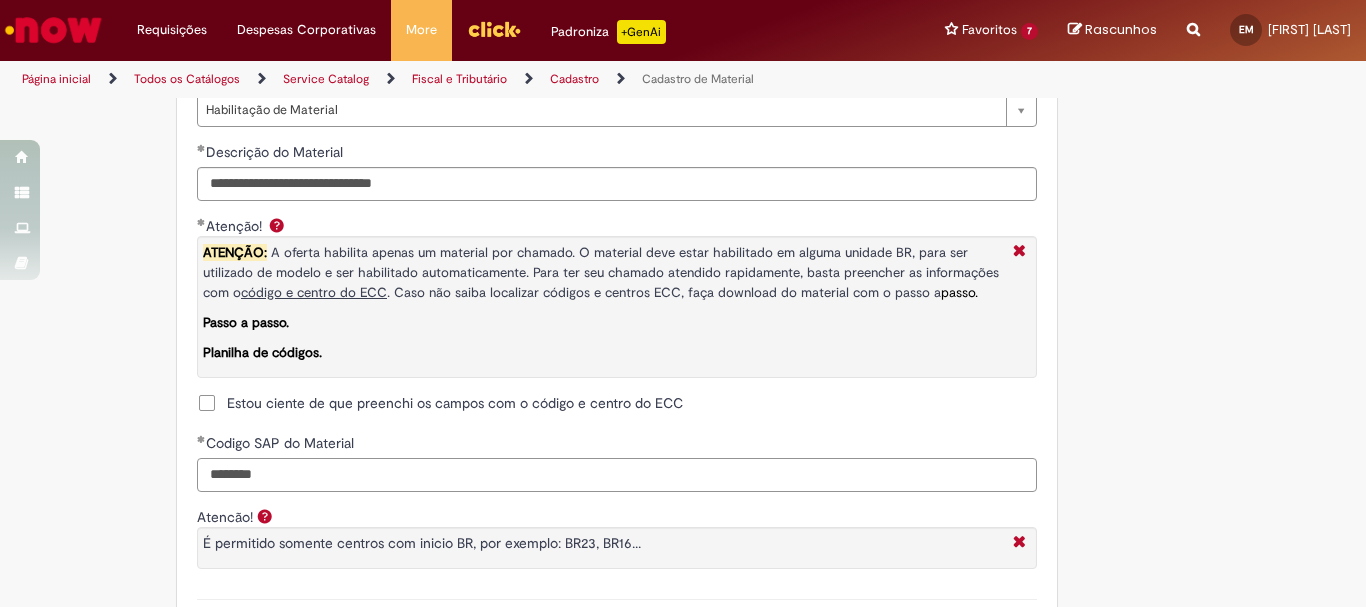 scroll, scrollTop: 1690, scrollLeft: 0, axis: vertical 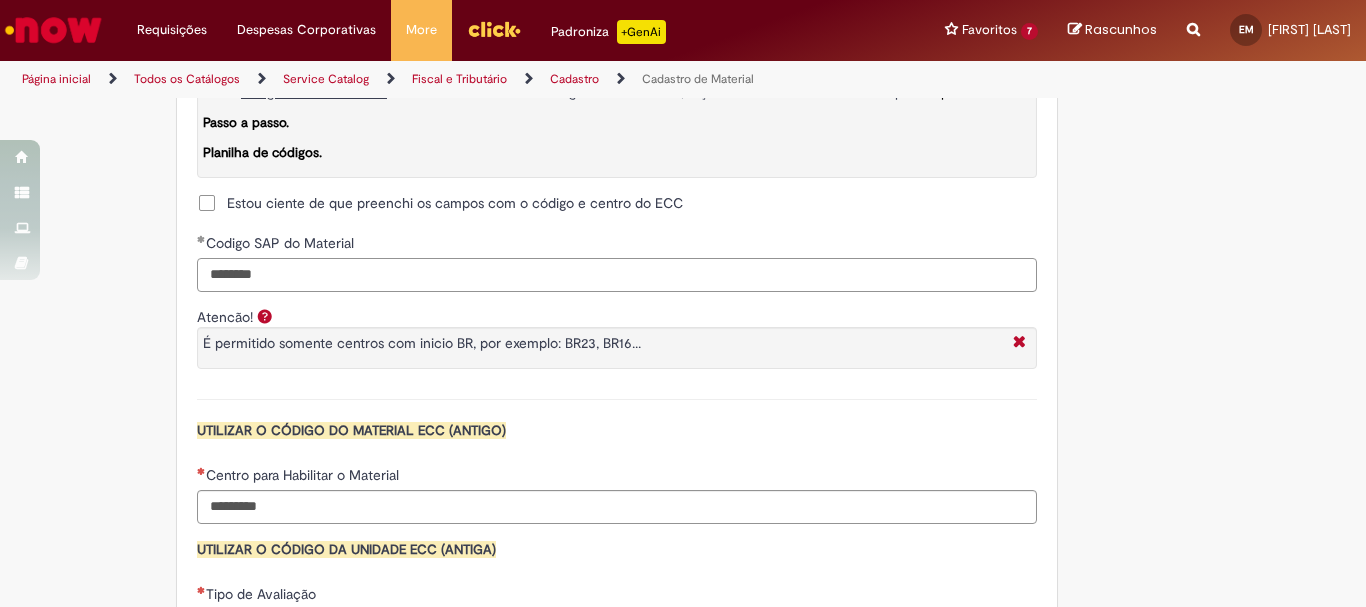 type on "********" 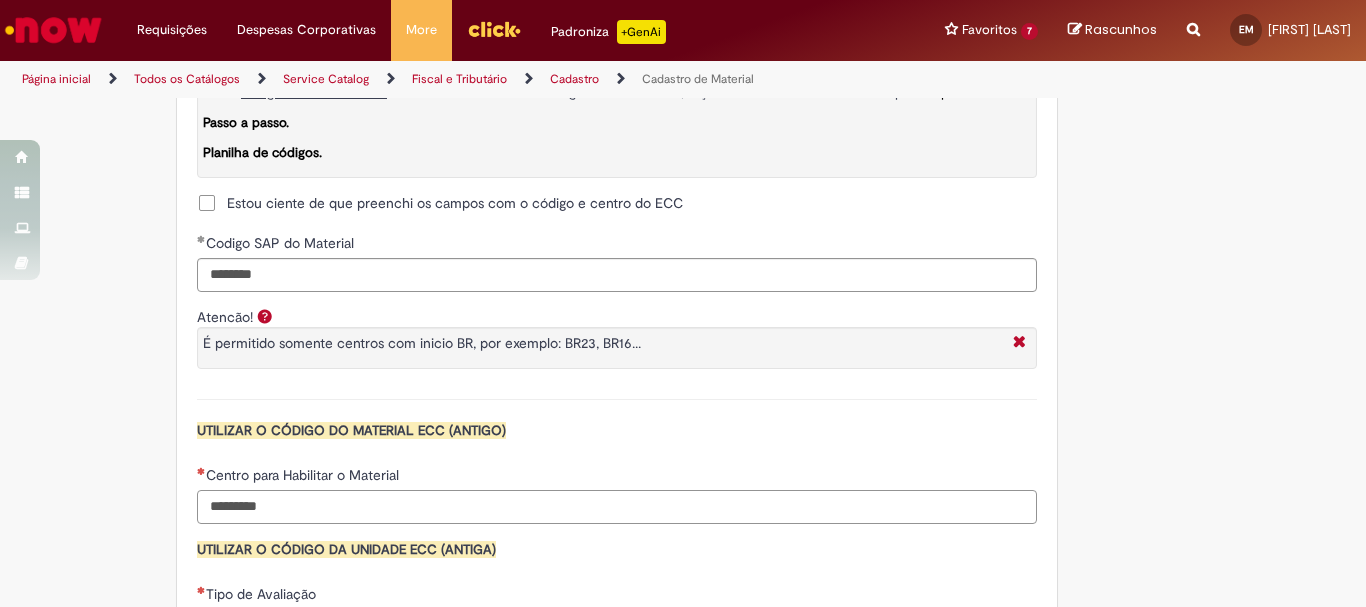 click on "Centro para Habilitar o Material" at bounding box center (617, 507) 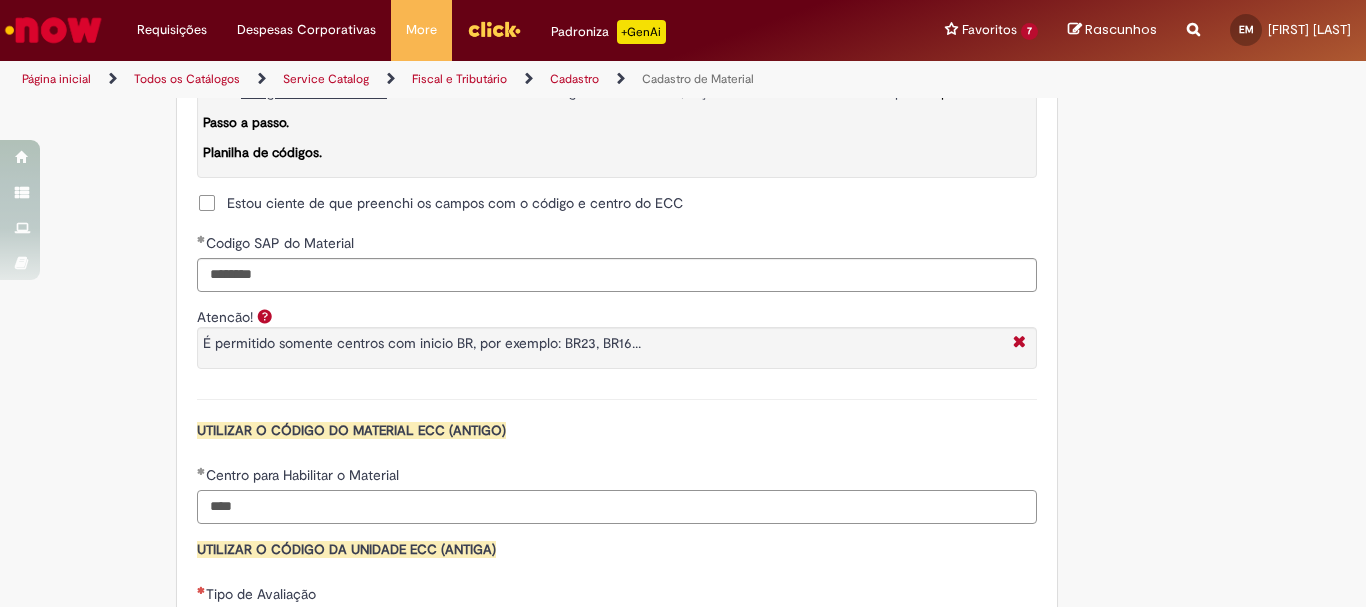 type on "****" 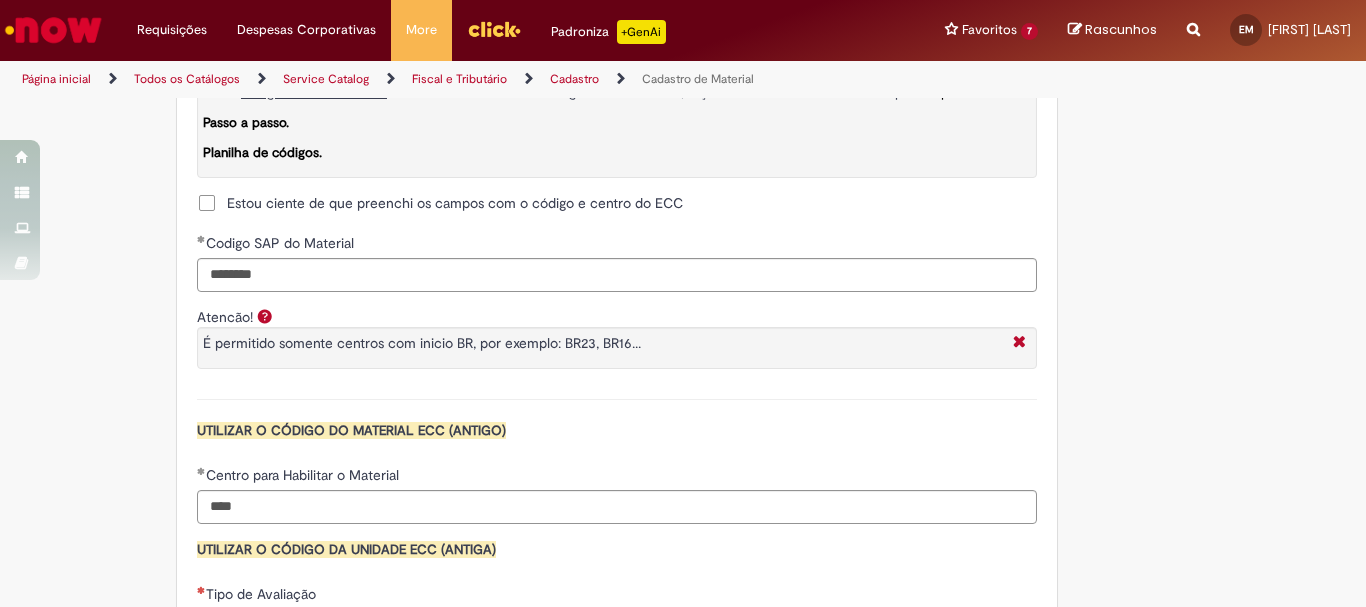 click on "Adicionar a Favoritos
Cadastro de Material
Oferta destinada à solicitações relacionadas ao cadastro de materiais.
Criação de Material  – Tipo de Solicitação destinada para criação de novos códigos dos materiais abaixo:       1.1 – Embalagem Retornável (Ativo de Giro)       1.2 – Embalagem Não Retornável        1.3 – Matéria prima       1.4 – Marketing       1.5 – Cadastro de Protótipo CIT (Cadastro exclusivo do CIT)
Habilitação  – Tipo de Solicitação destinada a Habilitação dos Materiais       2.1 – Habilitação de Material       2.2 - Habilitar Tipo de Avaliação New & Especiais
ATENÇÃO CÓDIGO ECC!   Para solicitação de  HABILITAÇÃO DE MATERIAL  É NECESSÁRIO INFORMAR O CÓDIGO DO  MATERIAL E UNIDADE DO  ECC
NÃO  ocorre.
ATENÇÃO INTERFACE!
Modificação" at bounding box center (683, -267) 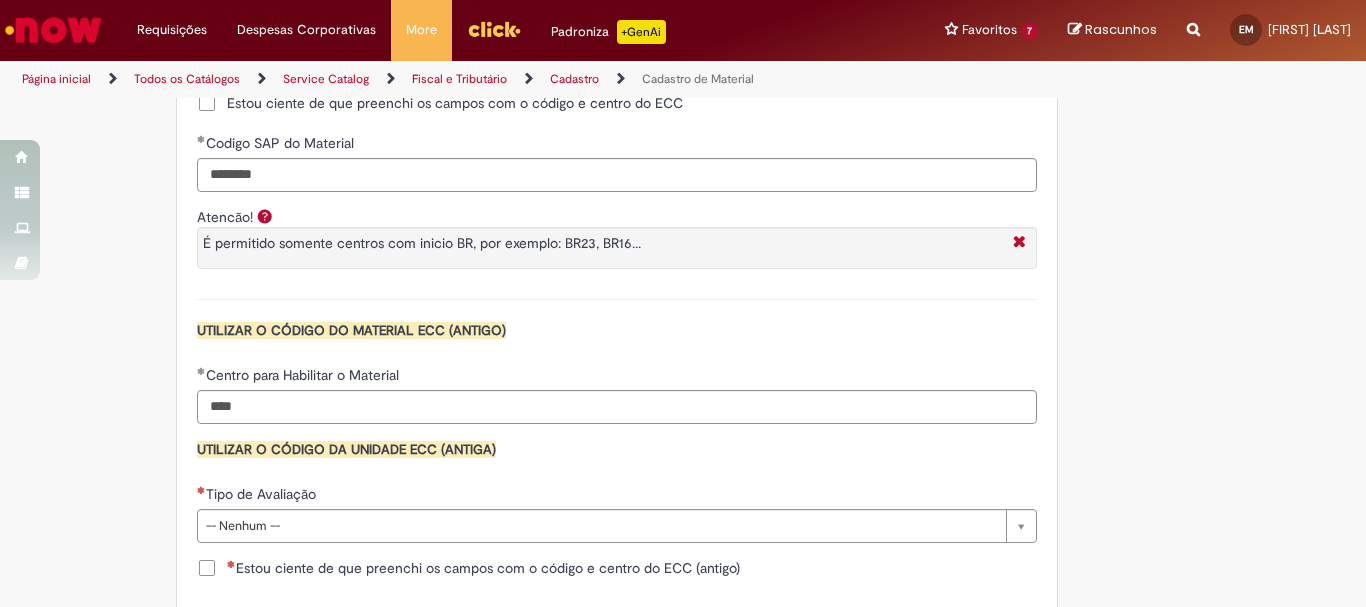 scroll, scrollTop: 1990, scrollLeft: 0, axis: vertical 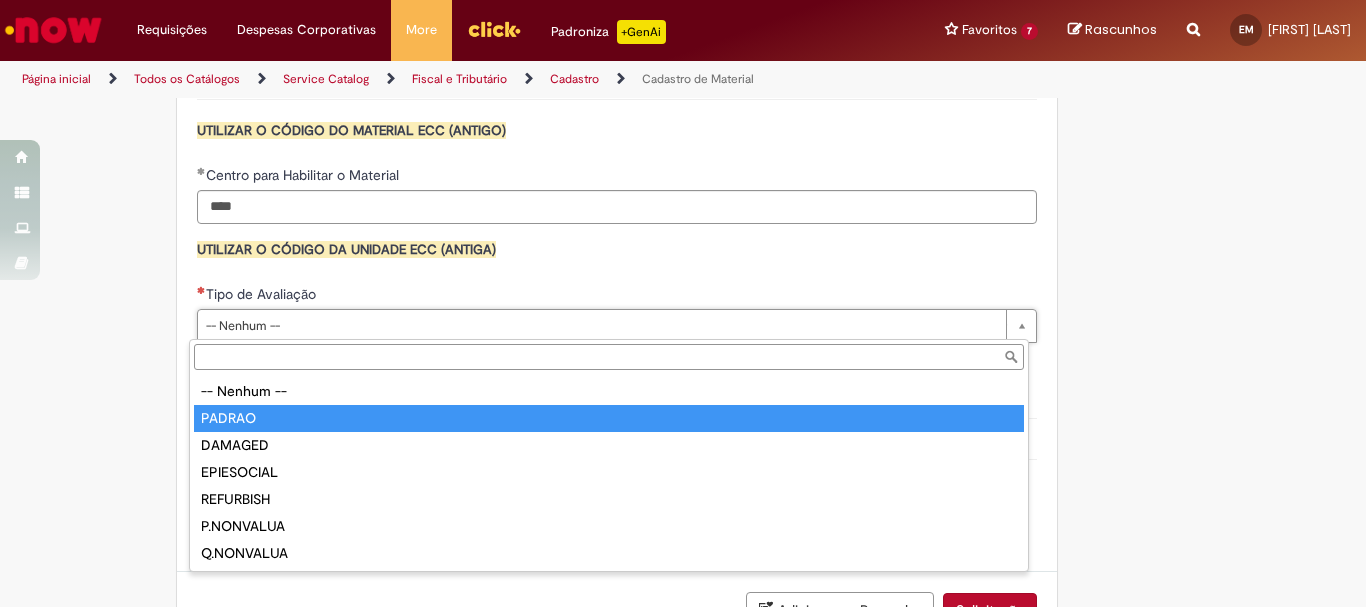 type on "******" 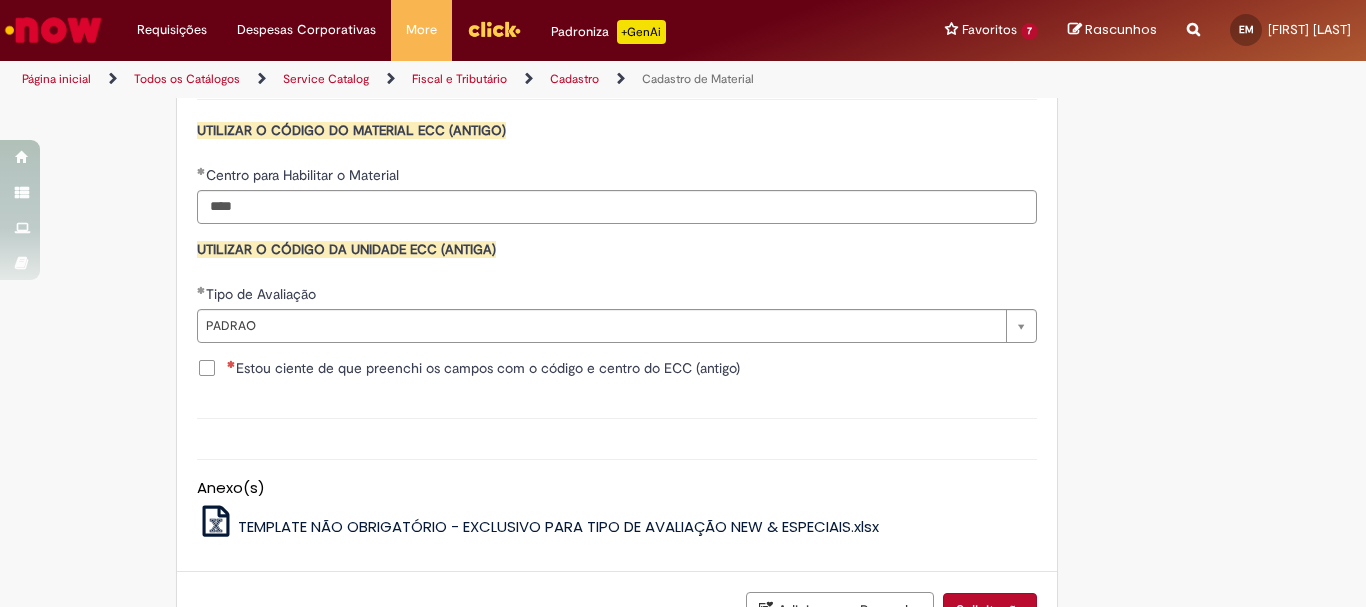 click on "Estou ciente de que preenchi os campos com o código e centro do ECC  (antigo)" at bounding box center [483, 368] 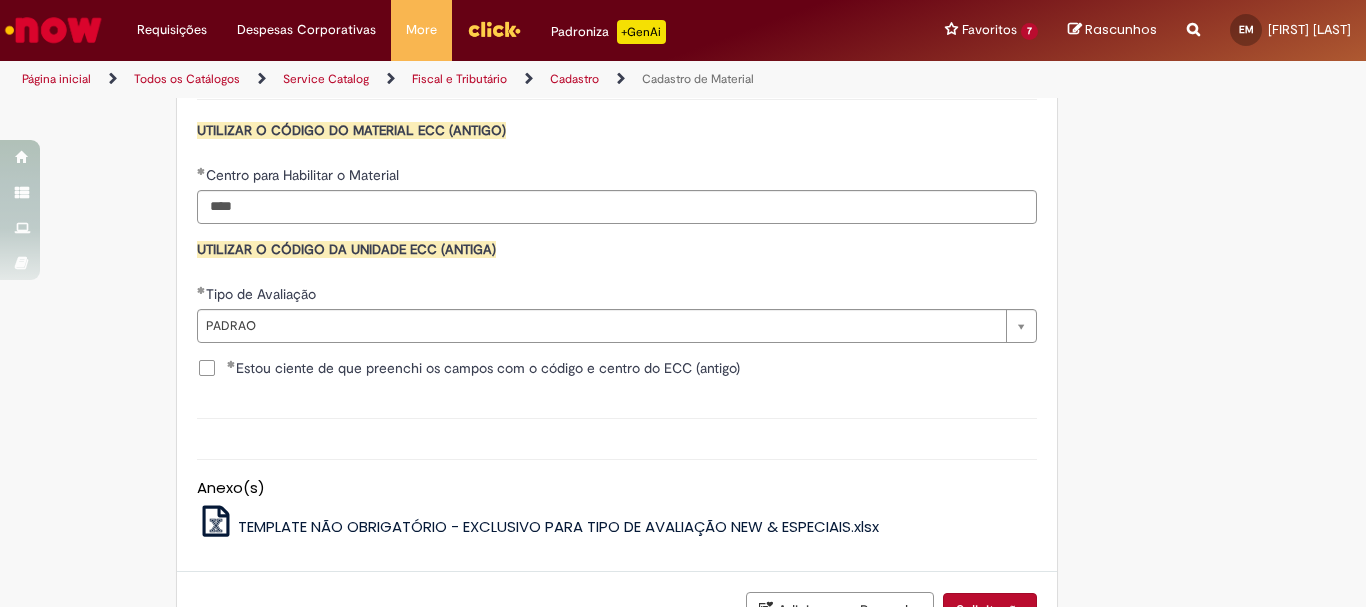 scroll, scrollTop: 2141, scrollLeft: 0, axis: vertical 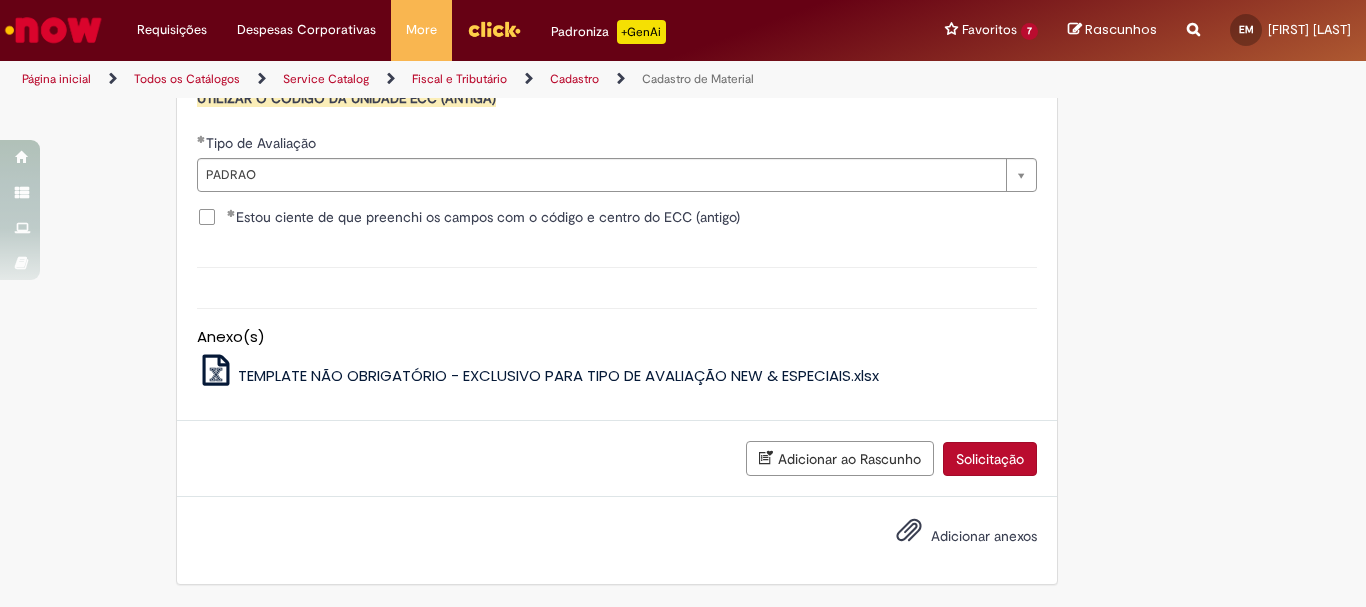 click on "Solicitação" at bounding box center [990, 459] 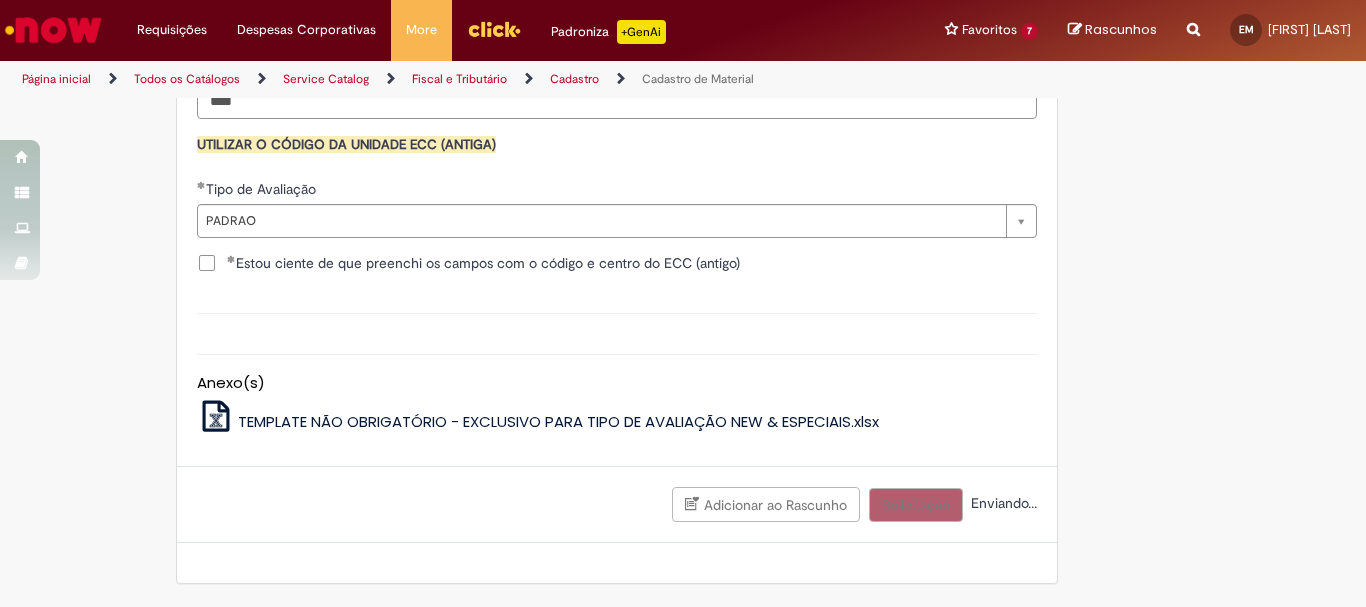 scroll, scrollTop: 2095, scrollLeft: 0, axis: vertical 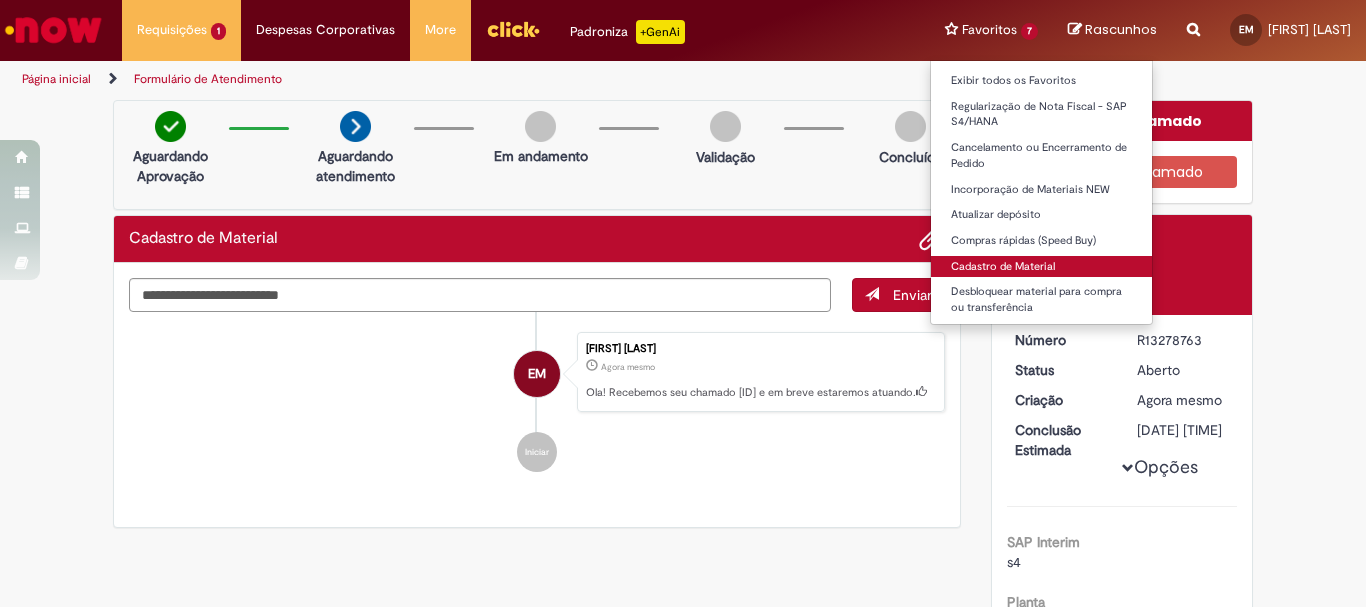 click on "Cadastro de Material" at bounding box center (1041, 267) 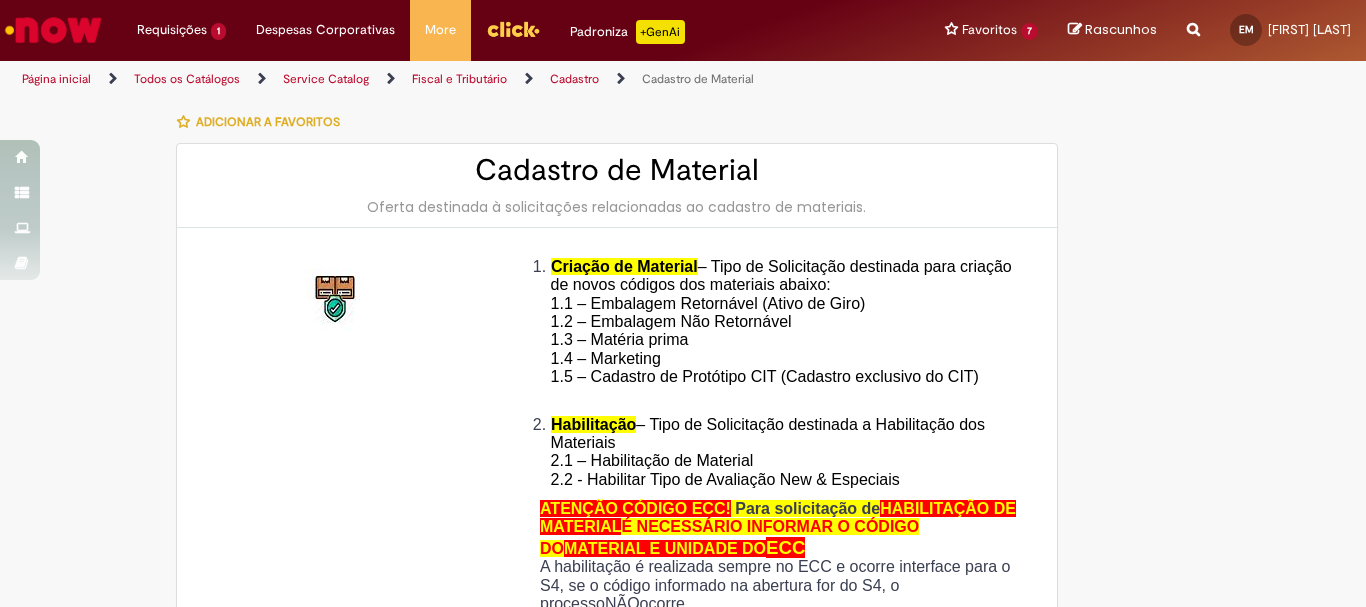 type on "********" 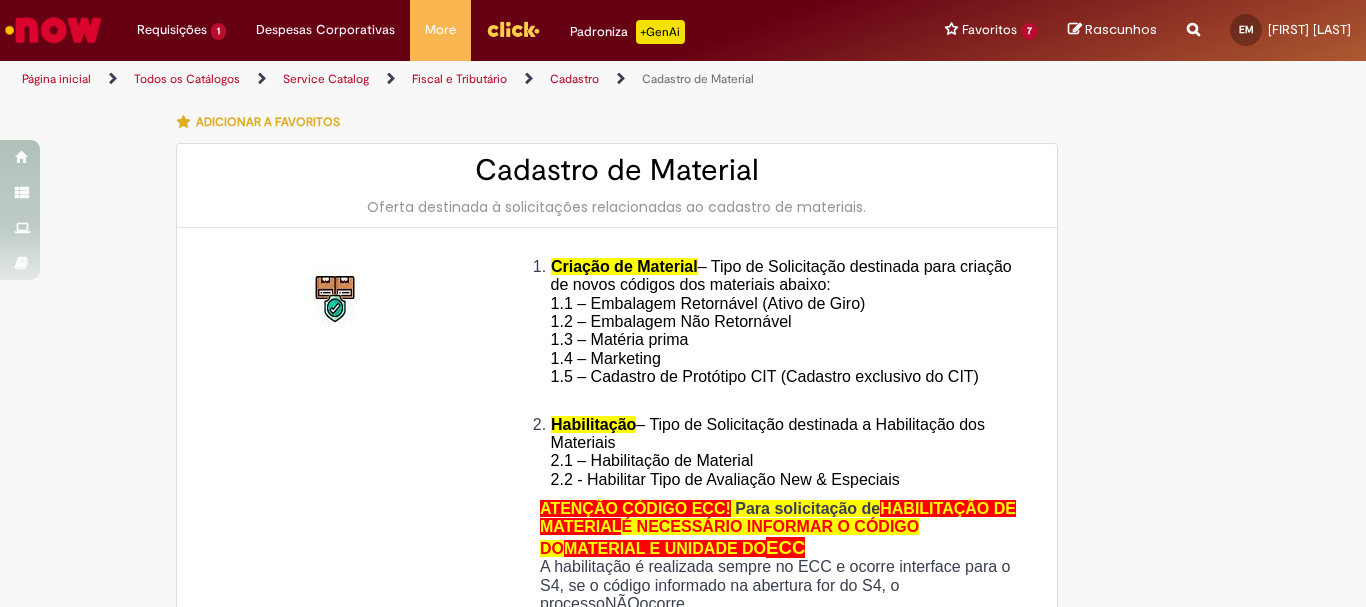 type 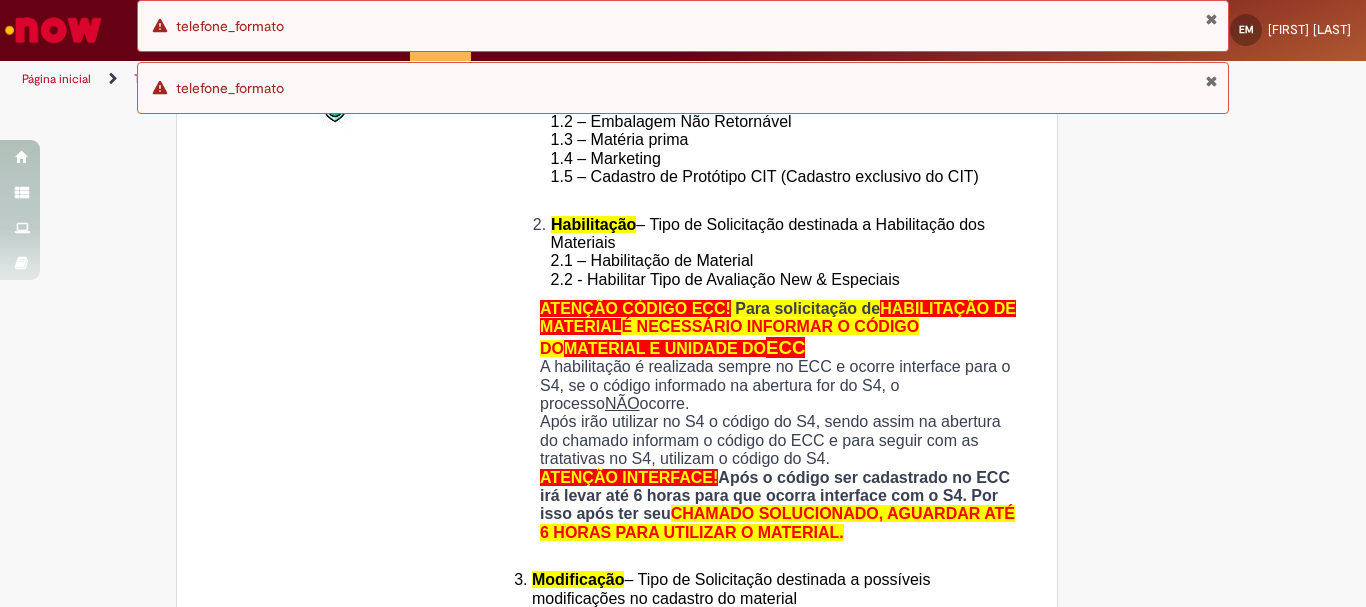 scroll, scrollTop: 600, scrollLeft: 0, axis: vertical 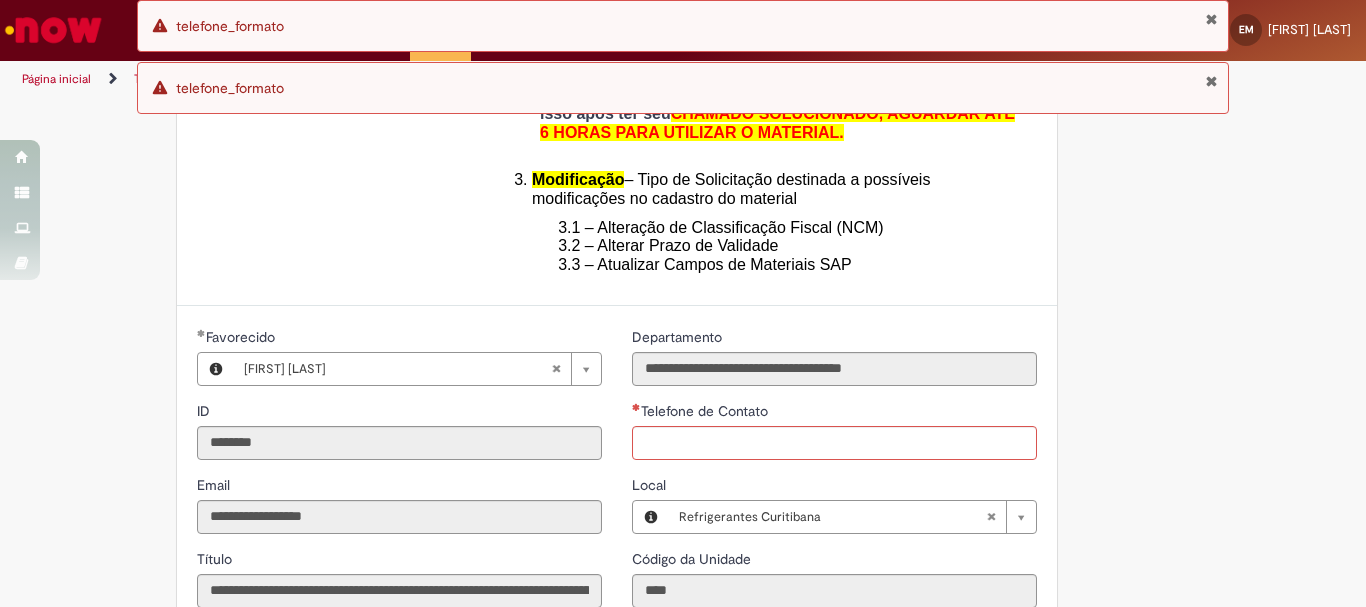 click at bounding box center (1211, 81) 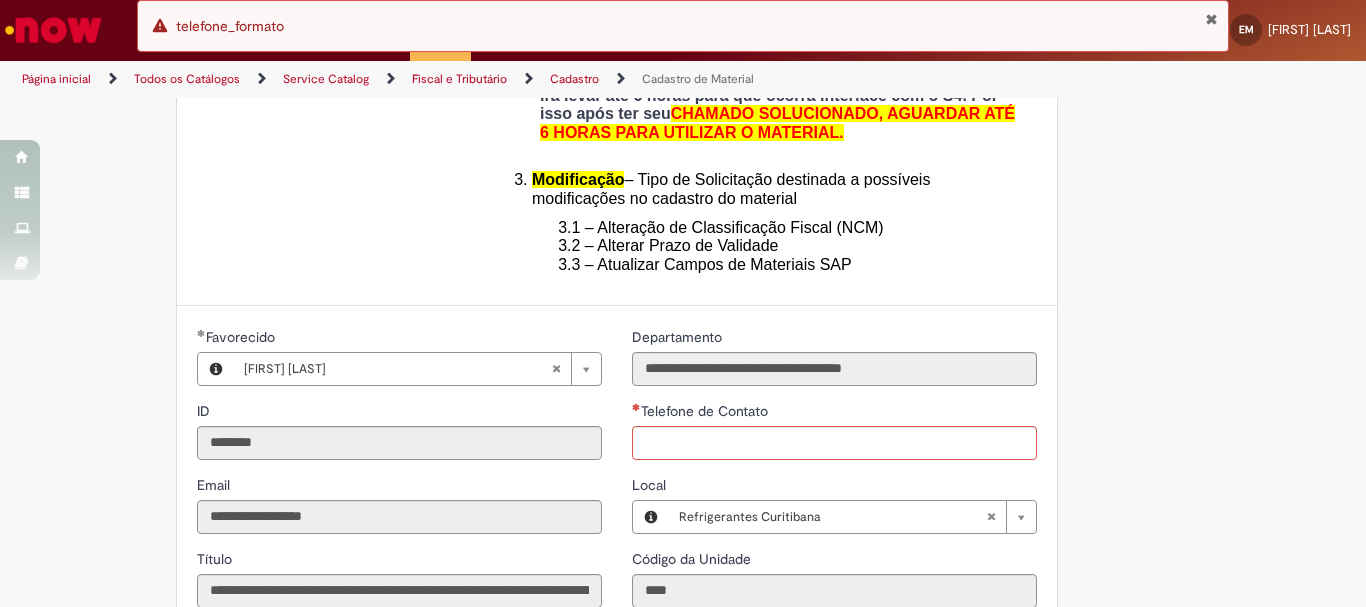 click at bounding box center [1211, 19] 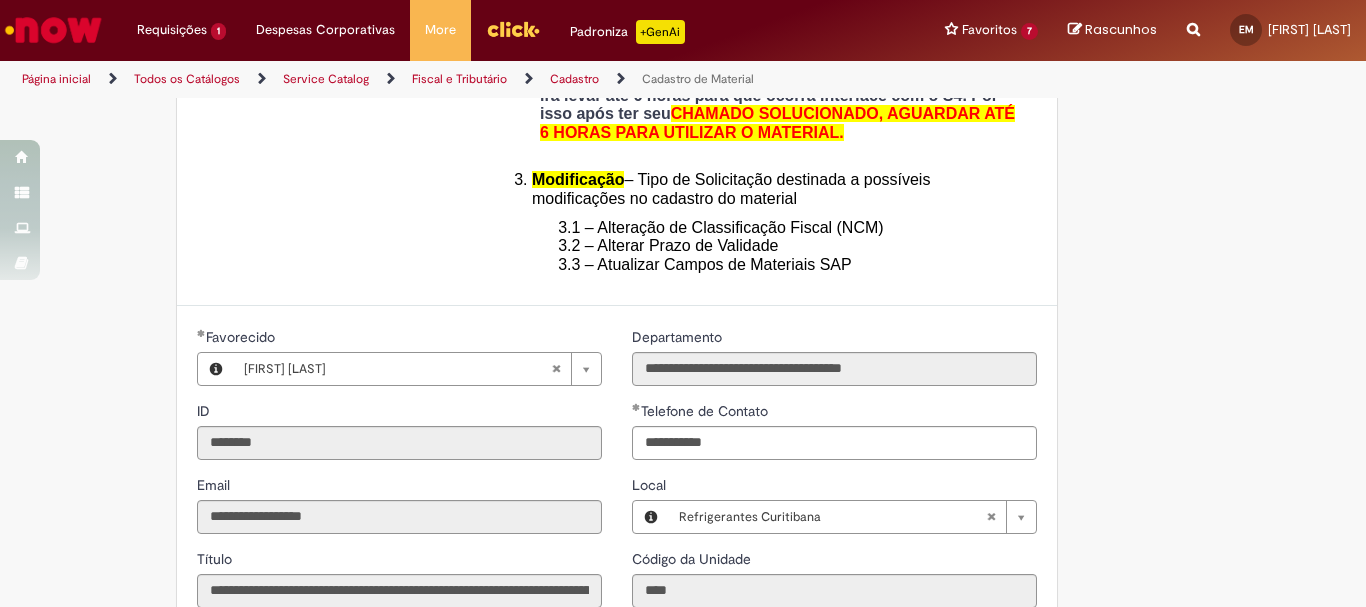 type on "**********" 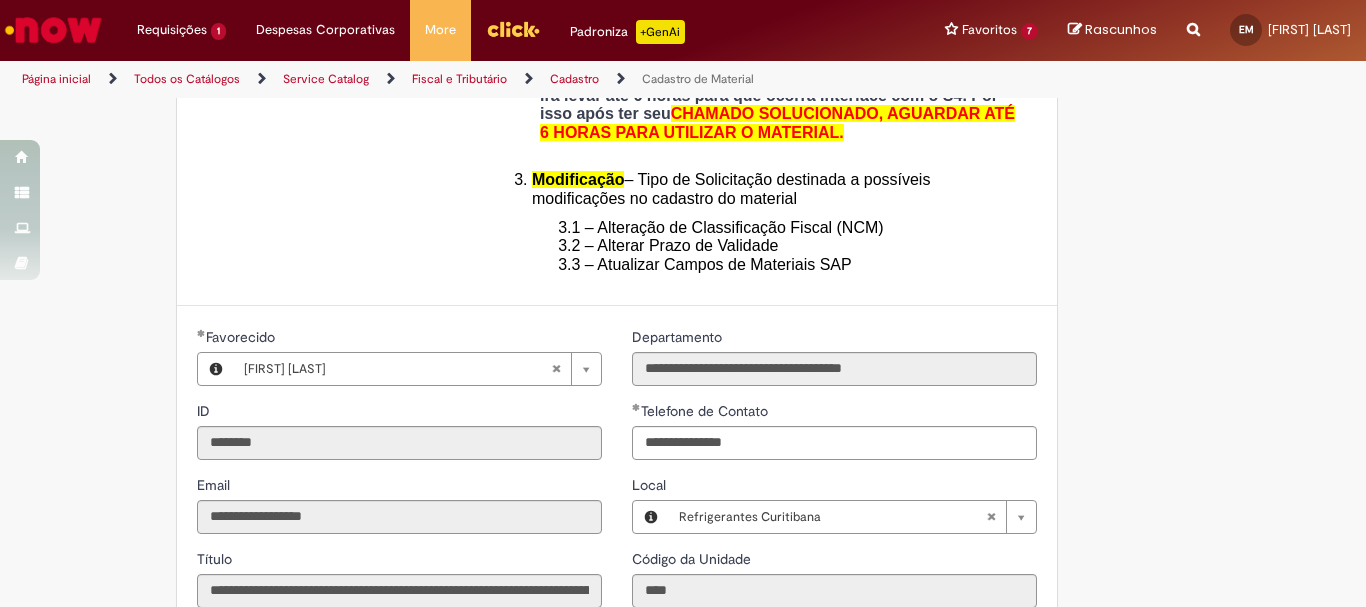 click on "Código da Unidade" at bounding box center (834, 561) 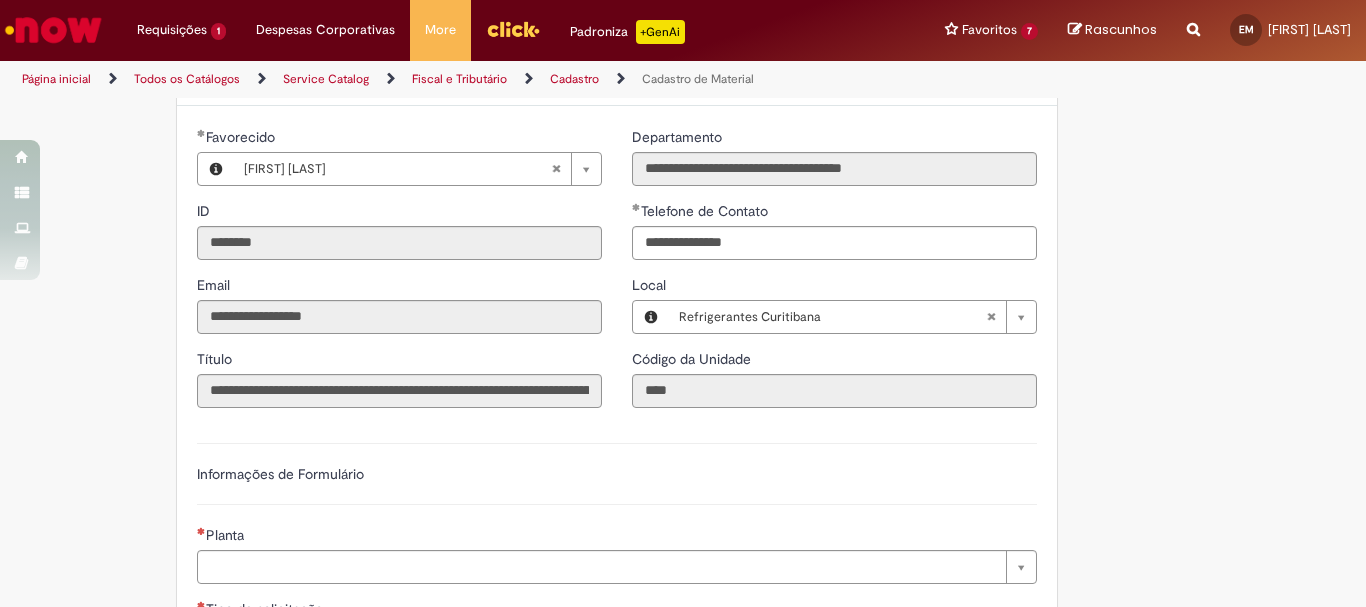 scroll, scrollTop: 900, scrollLeft: 0, axis: vertical 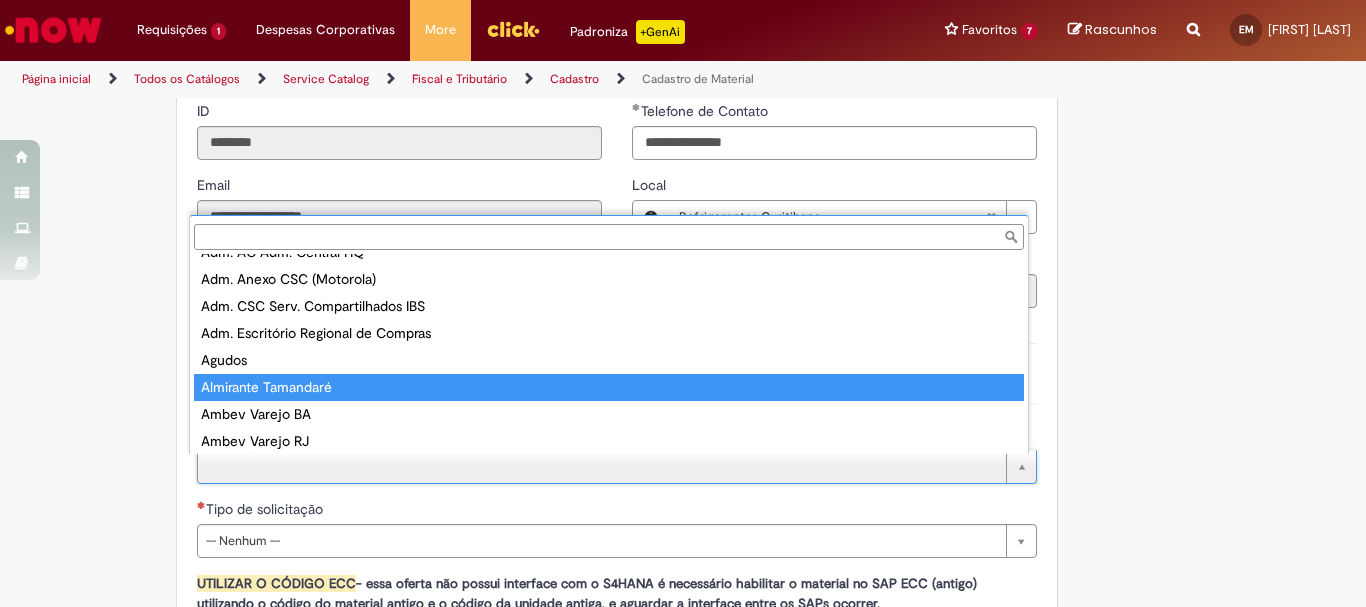 type on "**********" 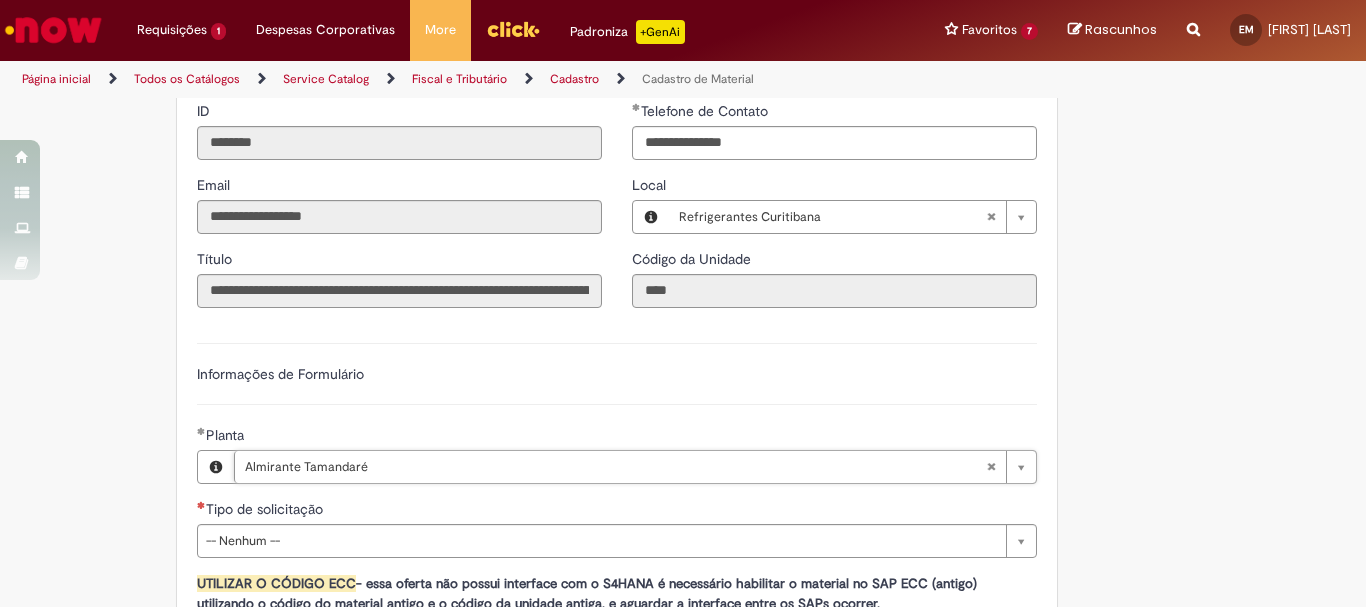 scroll, scrollTop: 1000, scrollLeft: 0, axis: vertical 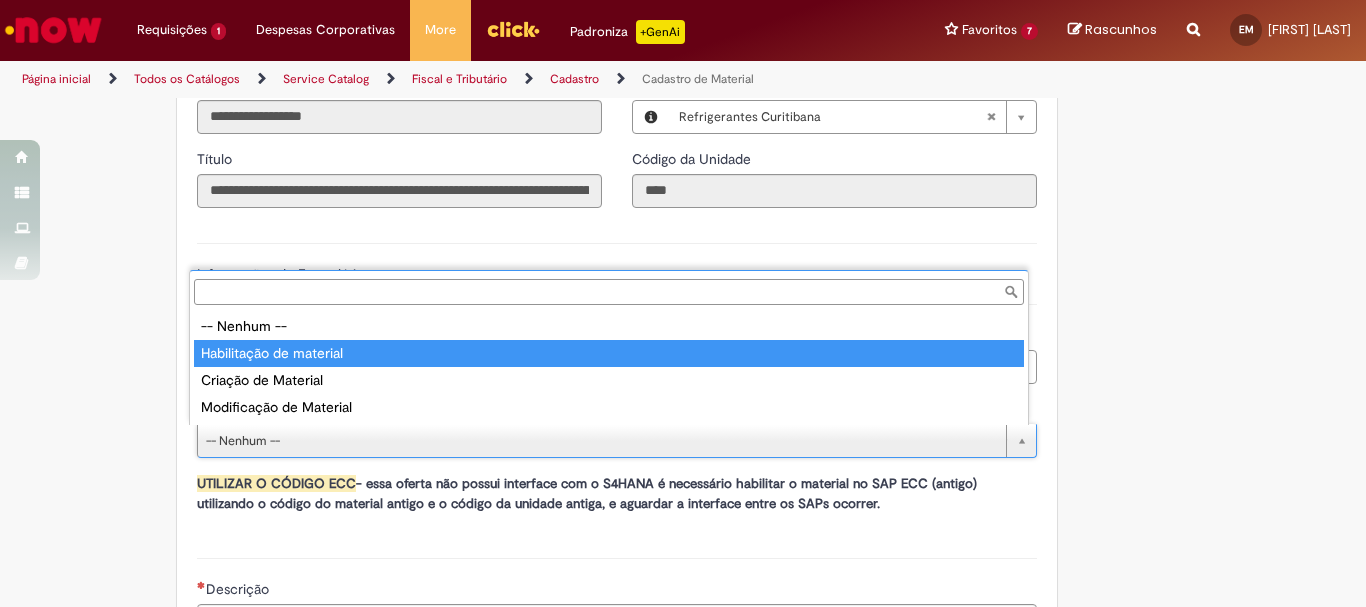 type on "**********" 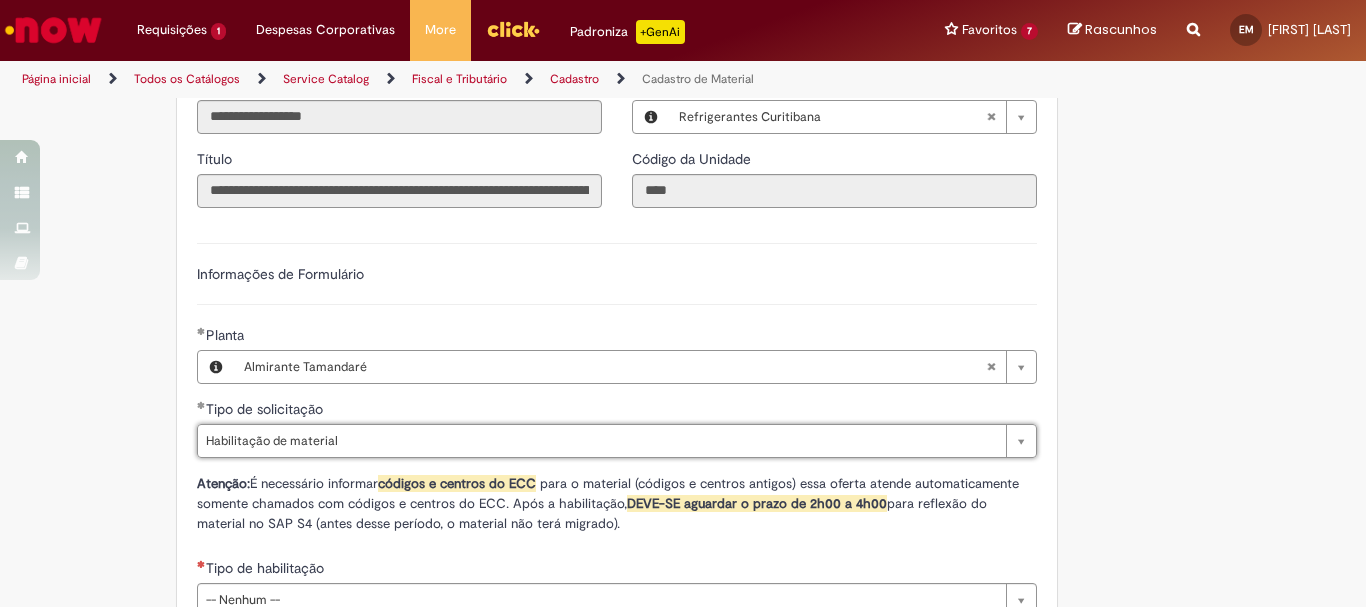 scroll, scrollTop: 1200, scrollLeft: 0, axis: vertical 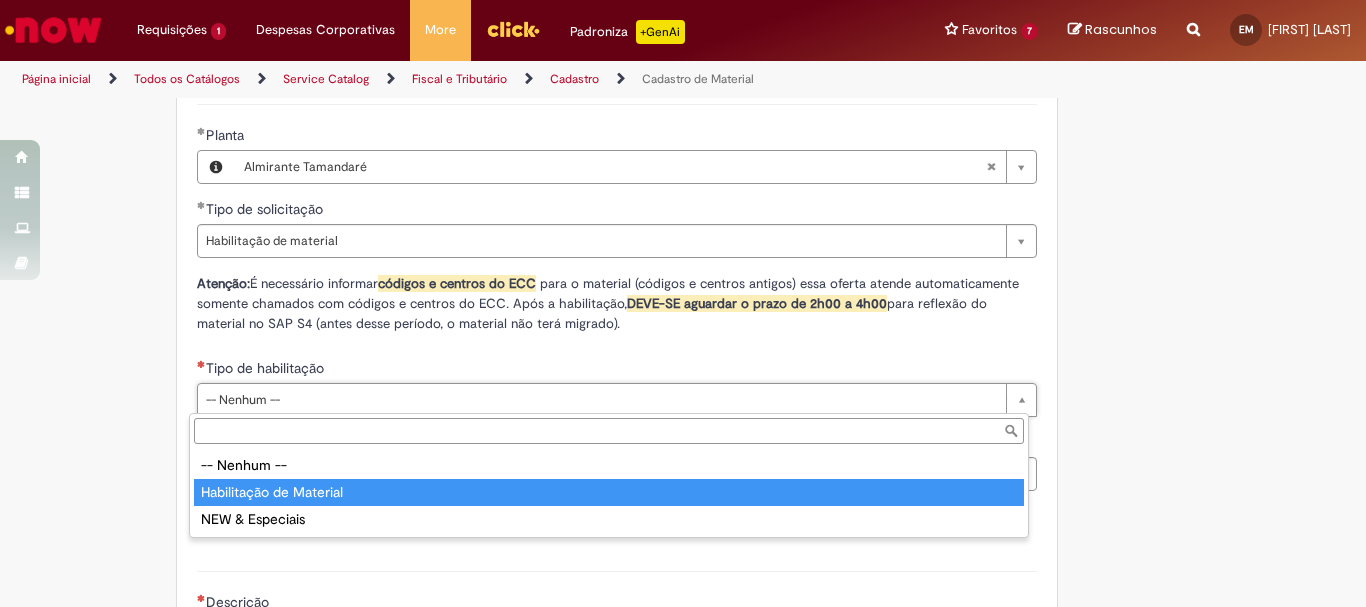 type on "**********" 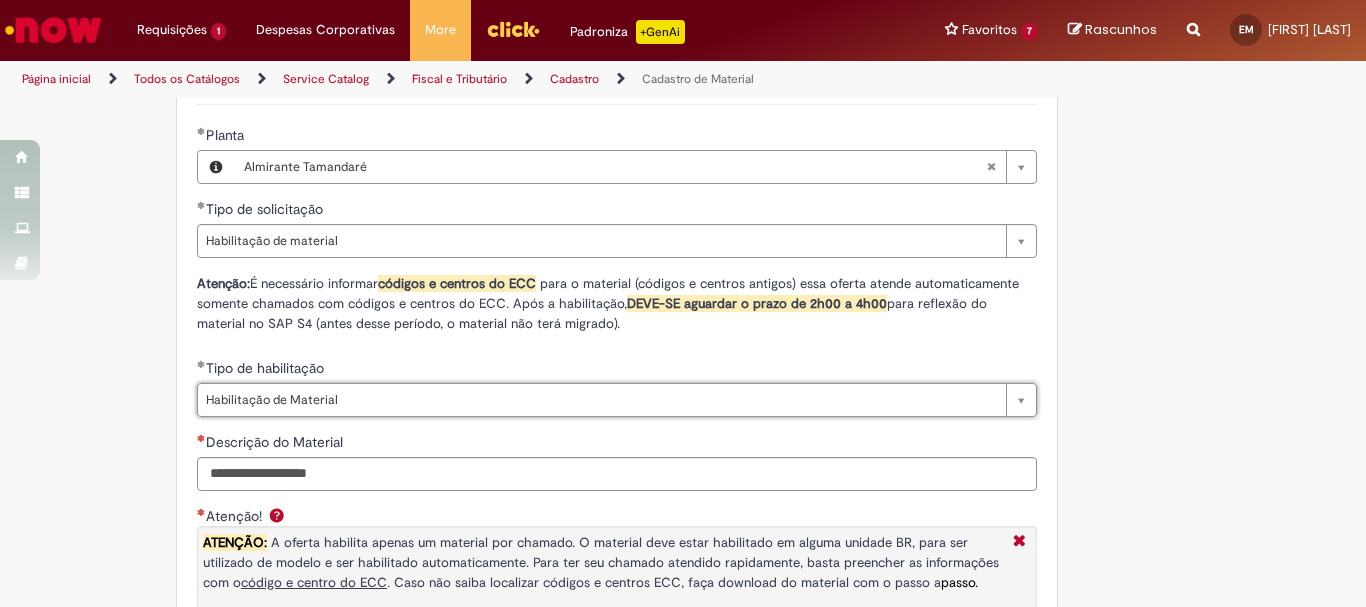 scroll, scrollTop: 1300, scrollLeft: 0, axis: vertical 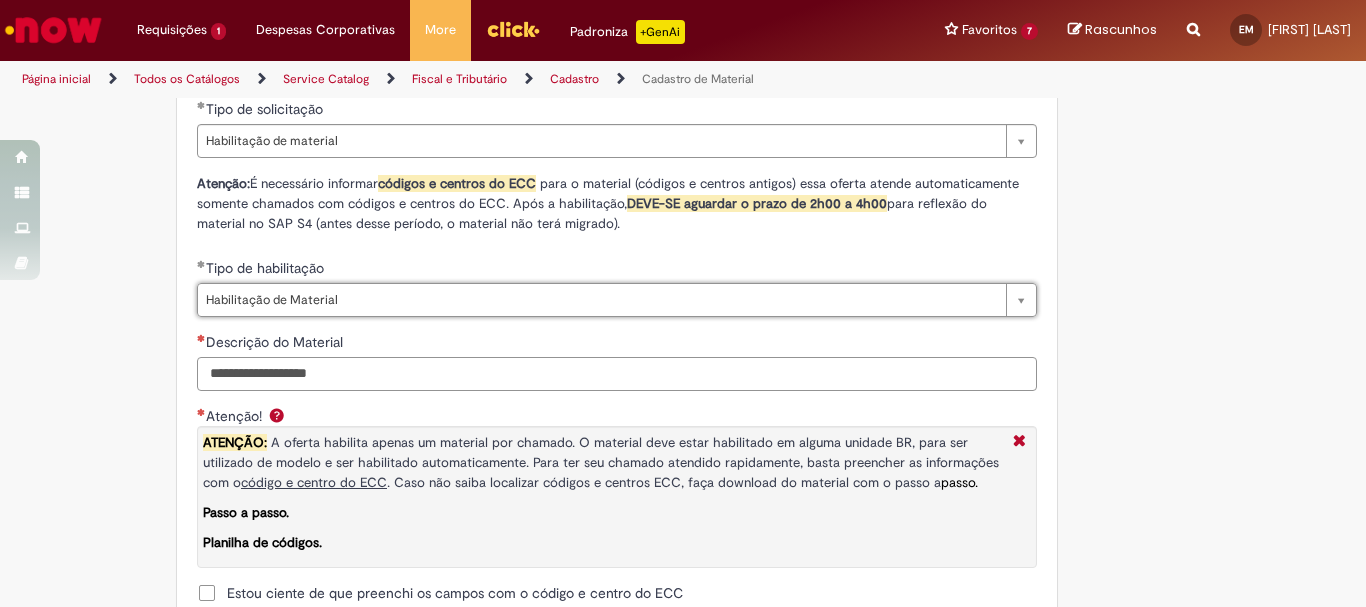 click on "Descrição do Material" at bounding box center [617, 374] 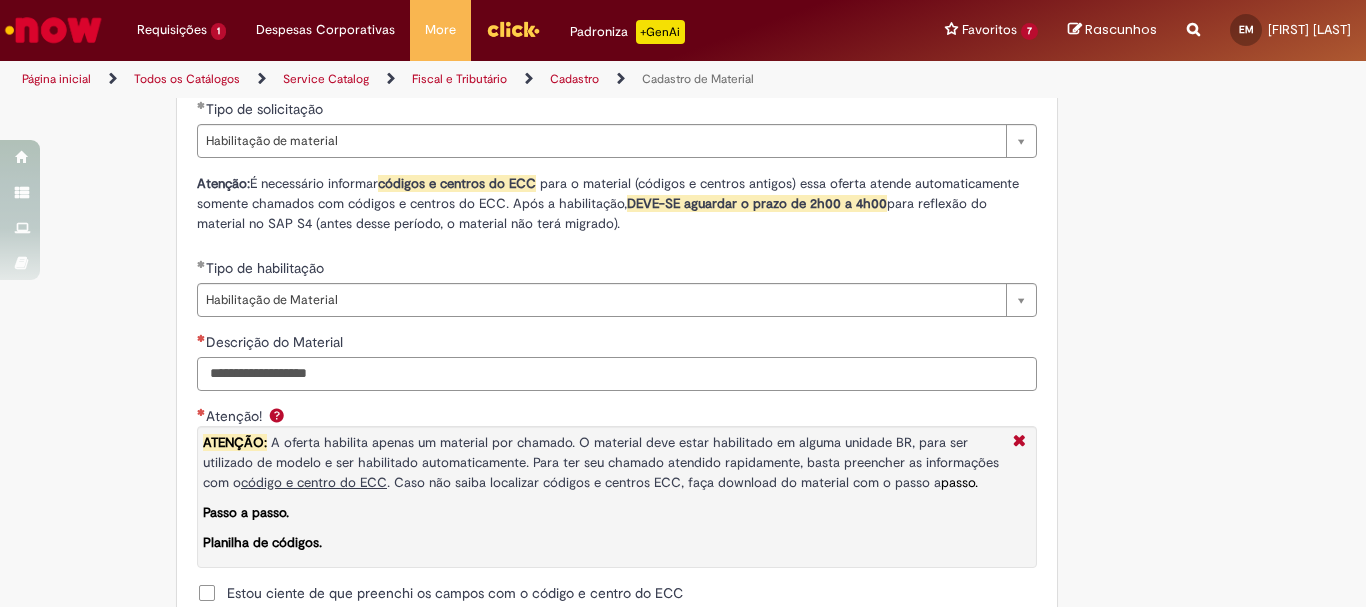 paste on "********" 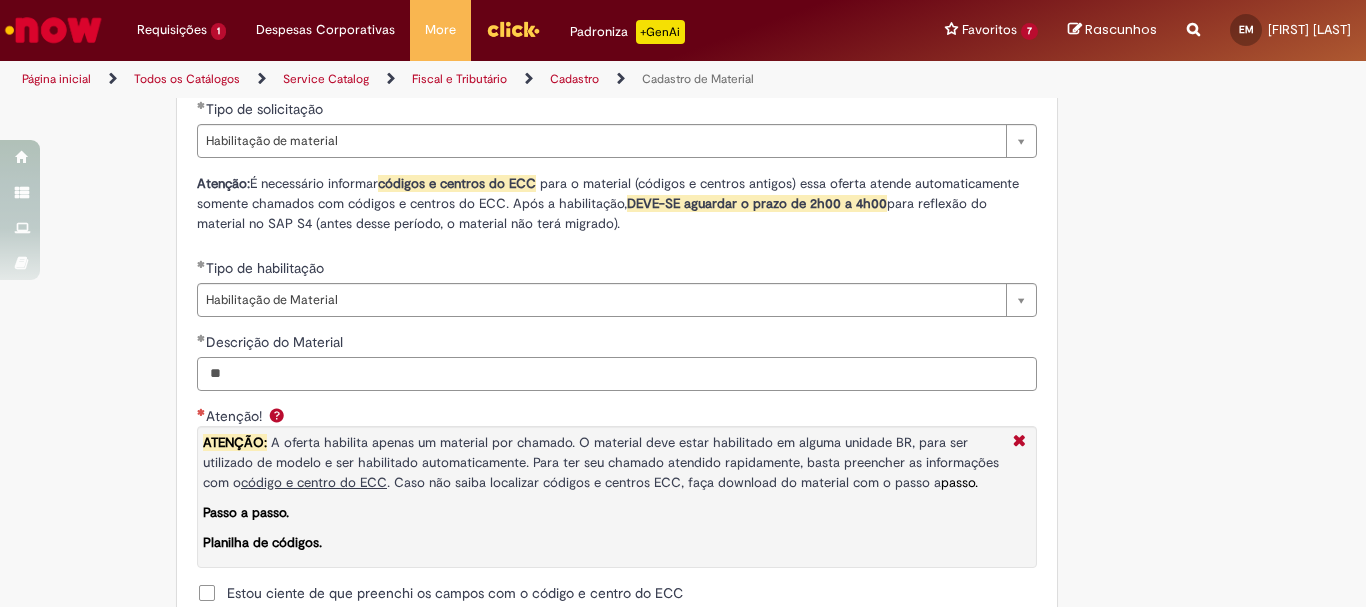 type on "*" 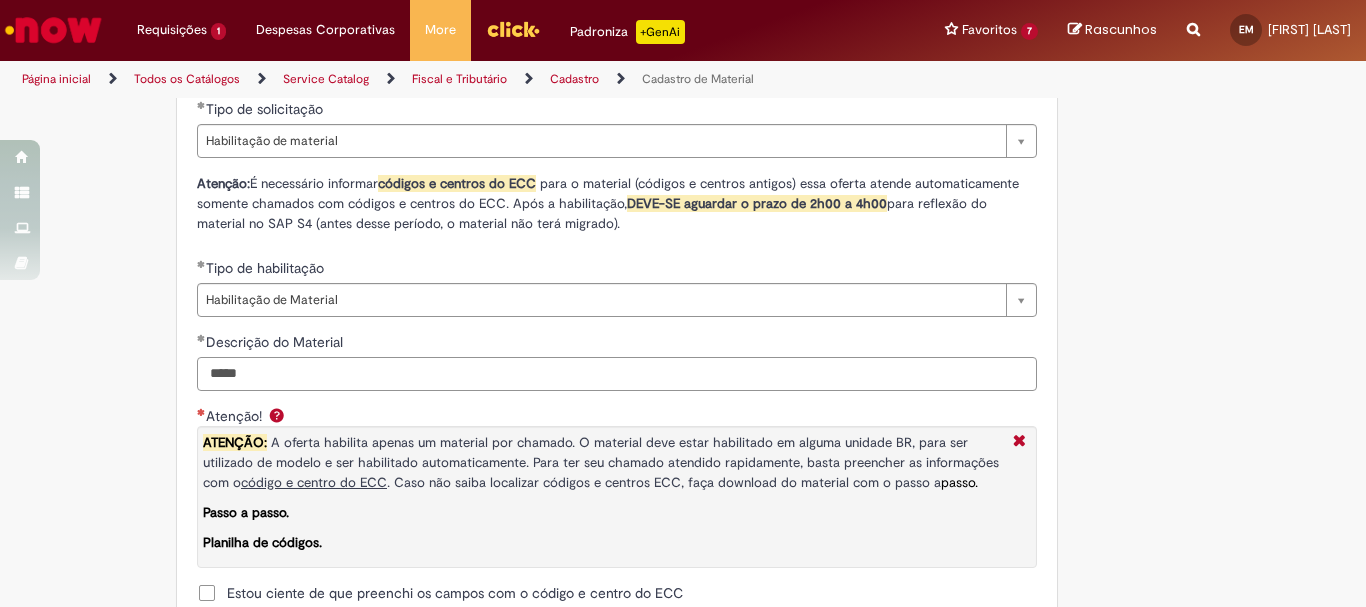 type on "*****" 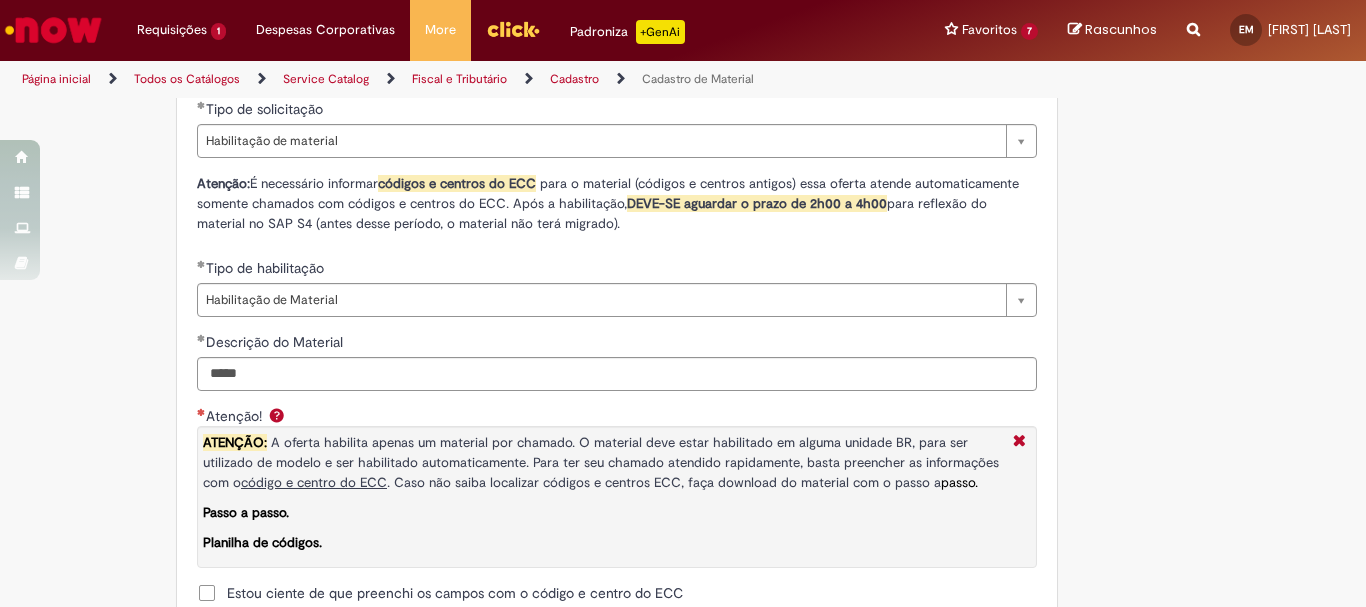 click on "Estou ciente de que preenchi os campos com o código e centro do ECC" at bounding box center [455, 593] 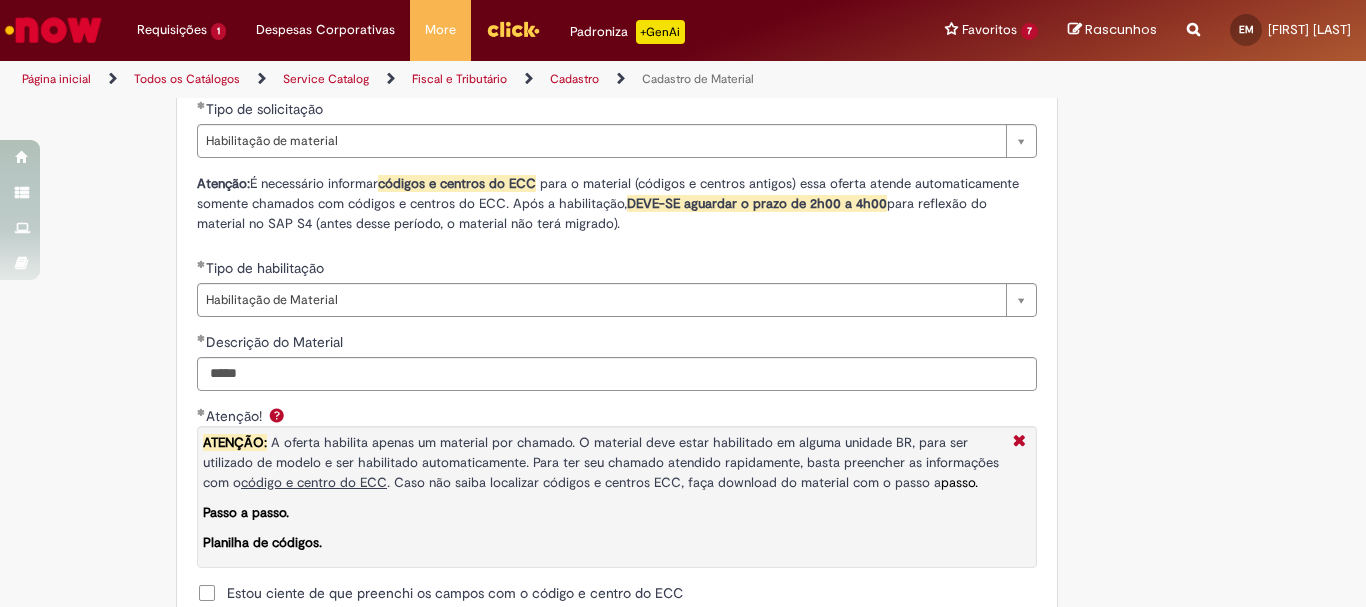 scroll, scrollTop: 1500, scrollLeft: 0, axis: vertical 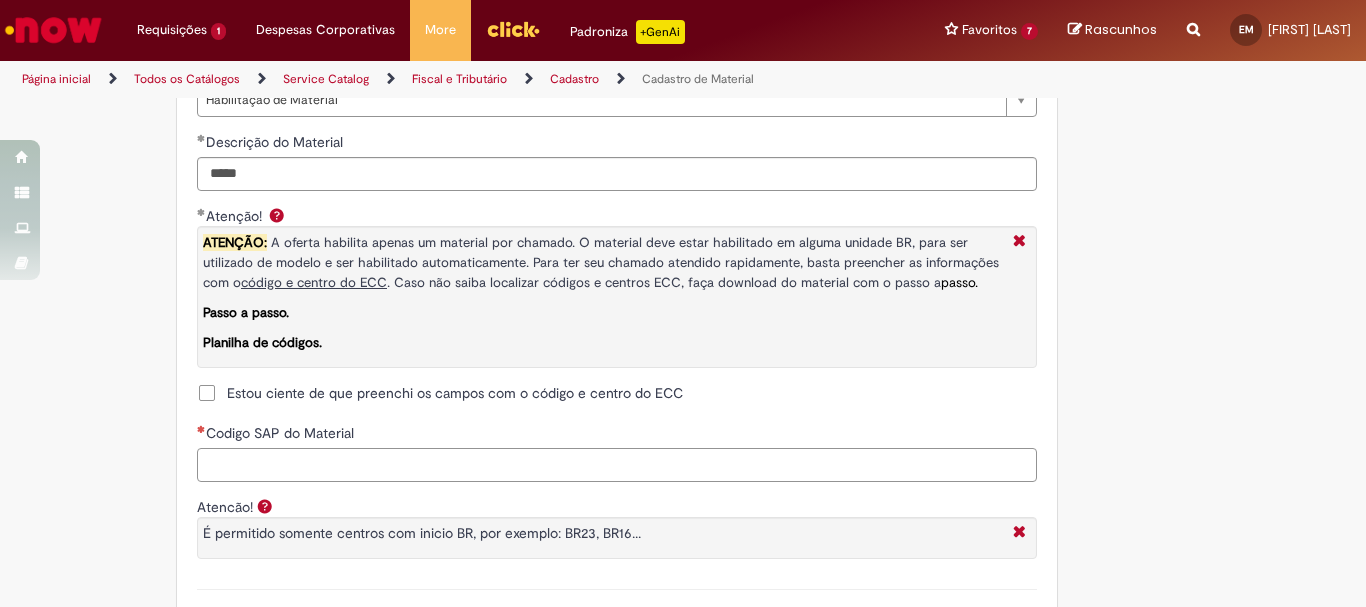click on "Codigo SAP do Material" at bounding box center (617, 465) 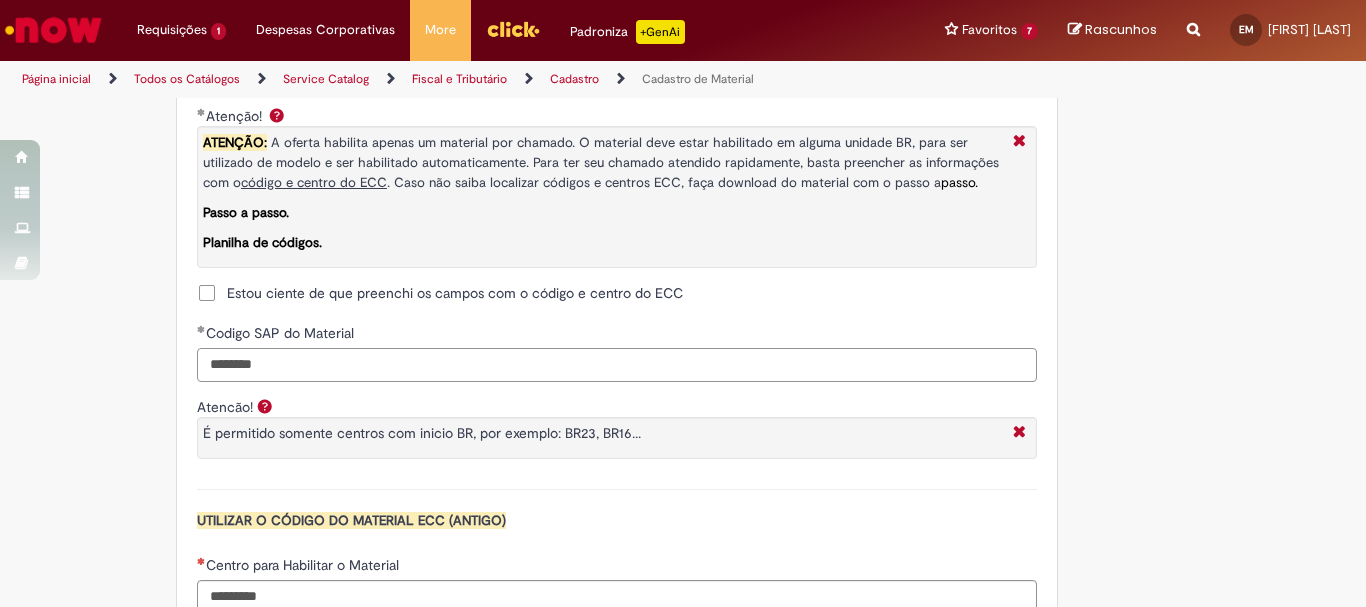 scroll, scrollTop: 1700, scrollLeft: 0, axis: vertical 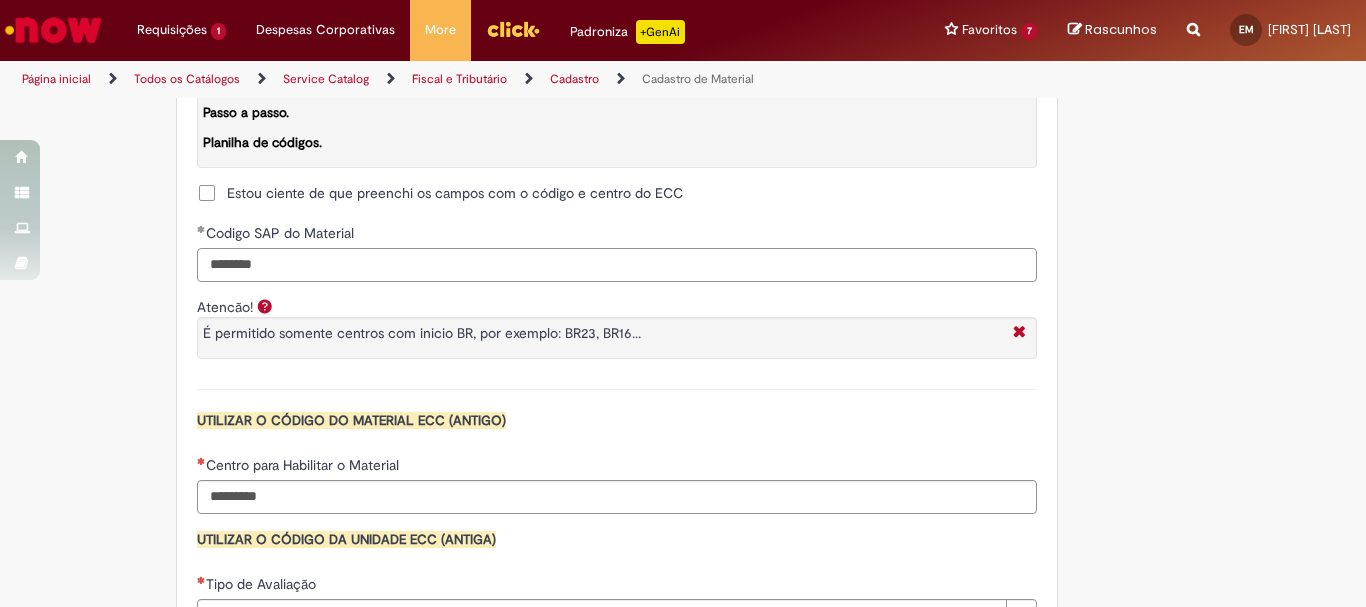 type on "********" 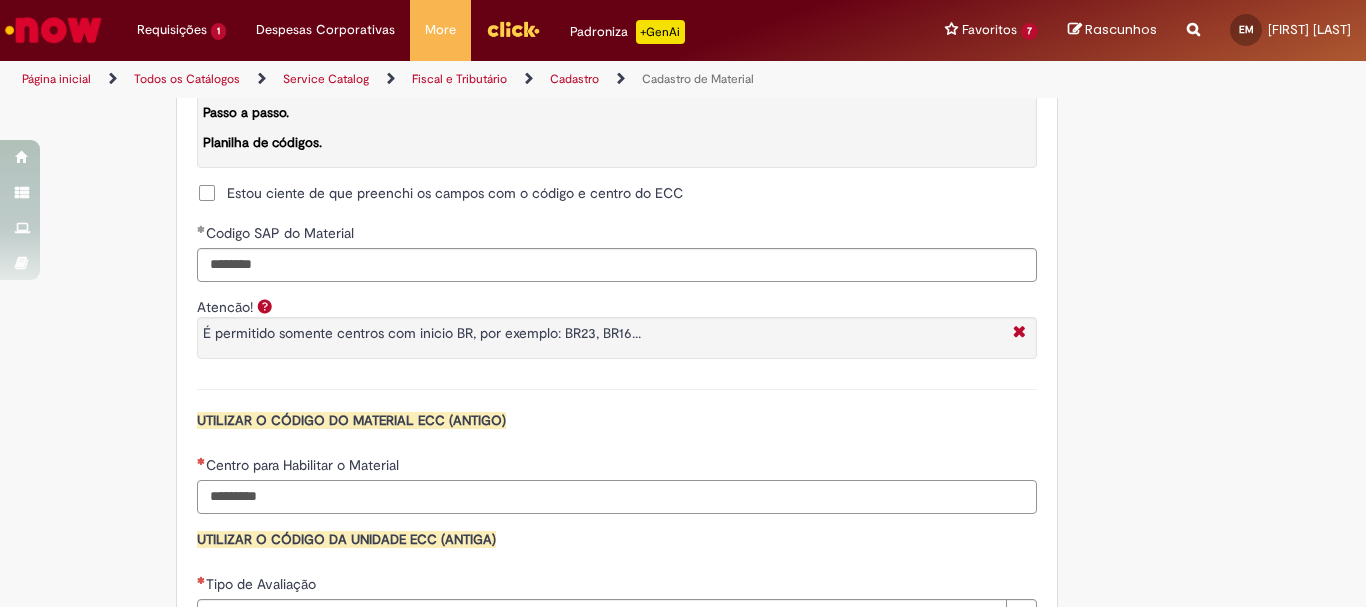 click on "Centro para Habilitar o Material" at bounding box center [617, 497] 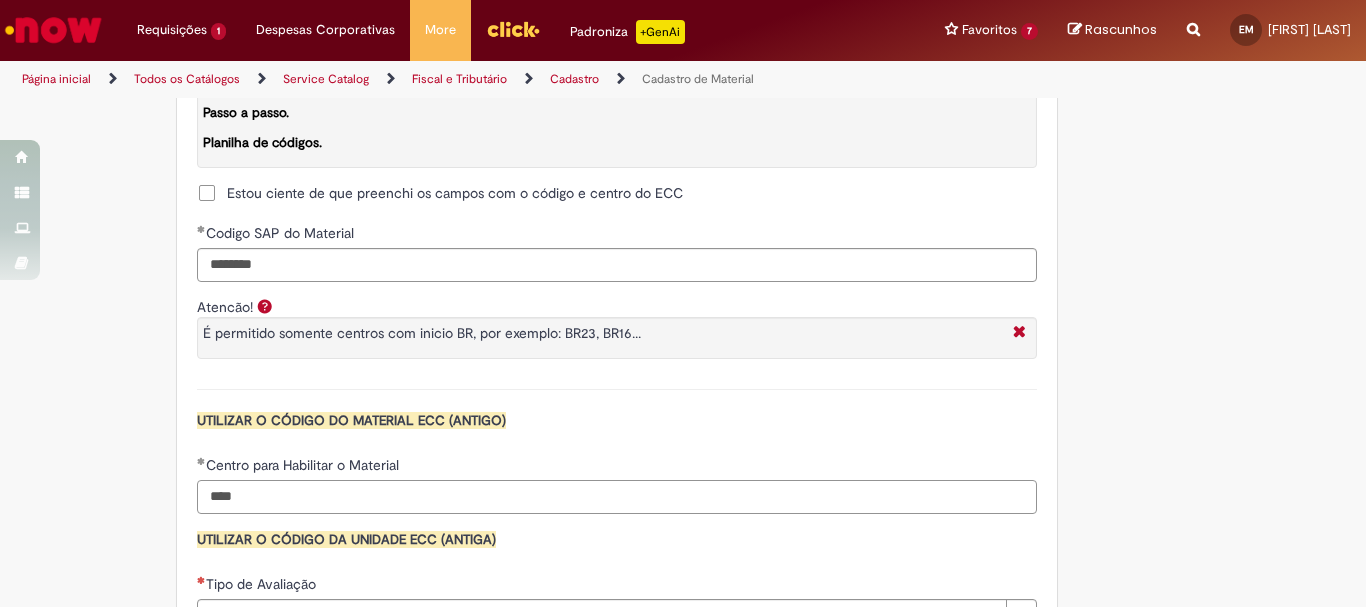type on "****" 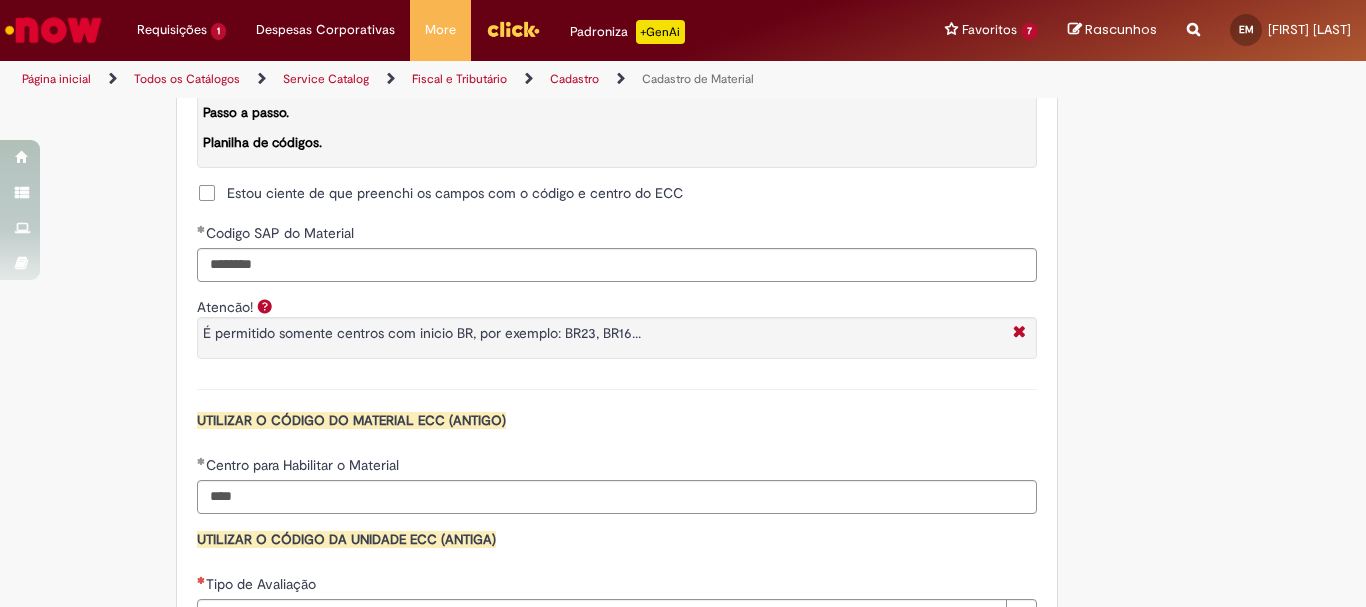 click on "Adicionar a Favoritos
Cadastro de Material
Oferta destinada à solicitações relacionadas ao cadastro de materiais.
Criação de Material  – Tipo de Solicitação destinada para criação de novos códigos dos materiais abaixo:       1.1 – Embalagem Retornável (Ativo de Giro)       1.2 – Embalagem Não Retornável        1.3 – Matéria prima       1.4 – Marketing       1.5 – Cadastro de Protótipo CIT (Cadastro exclusivo do CIT)
Habilitação  – Tipo de Solicitação destinada a Habilitação dos Materiais       2.1 – Habilitação de Material       2.2 - Habilitar Tipo de Avaliação New & Especiais
ATENÇÃO CÓDIGO ECC!   Para solicitação de  HABILITAÇÃO DE MATERIAL  É NECESSÁRIO INFORMAR O CÓDIGO DO  MATERIAL E UNIDADE DO  ECC
NÃO  ocorre.
ATENÇÃO INTERFACE!
Modificação" at bounding box center [683, -277] 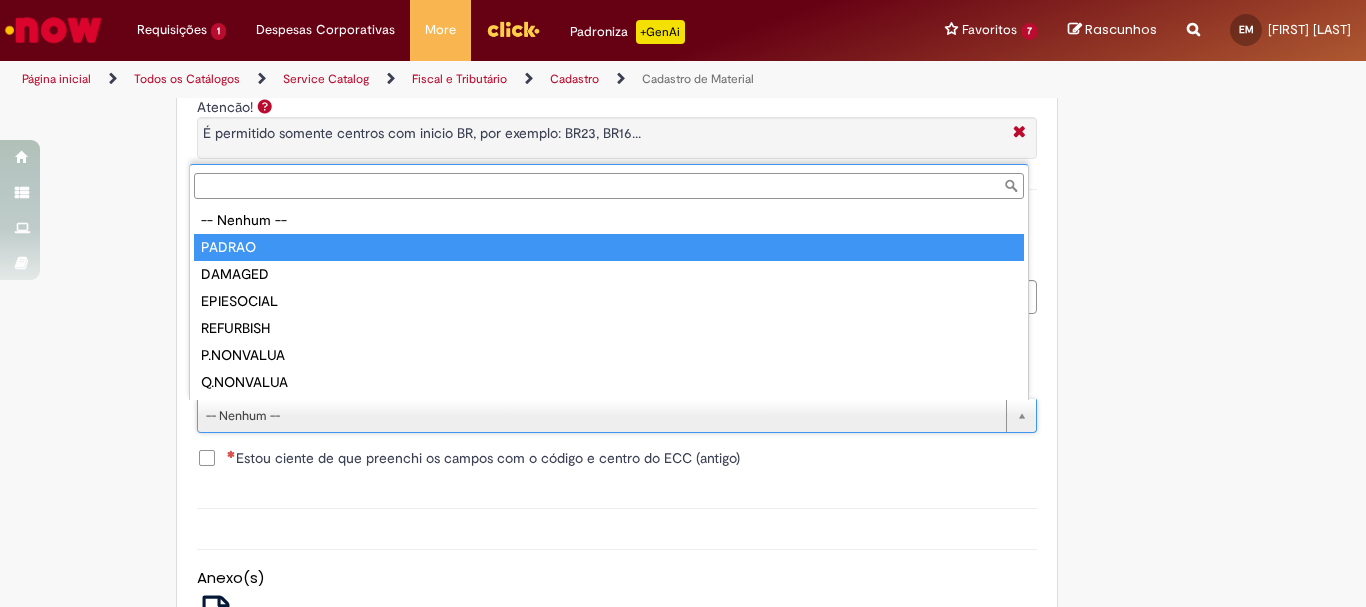 type on "******" 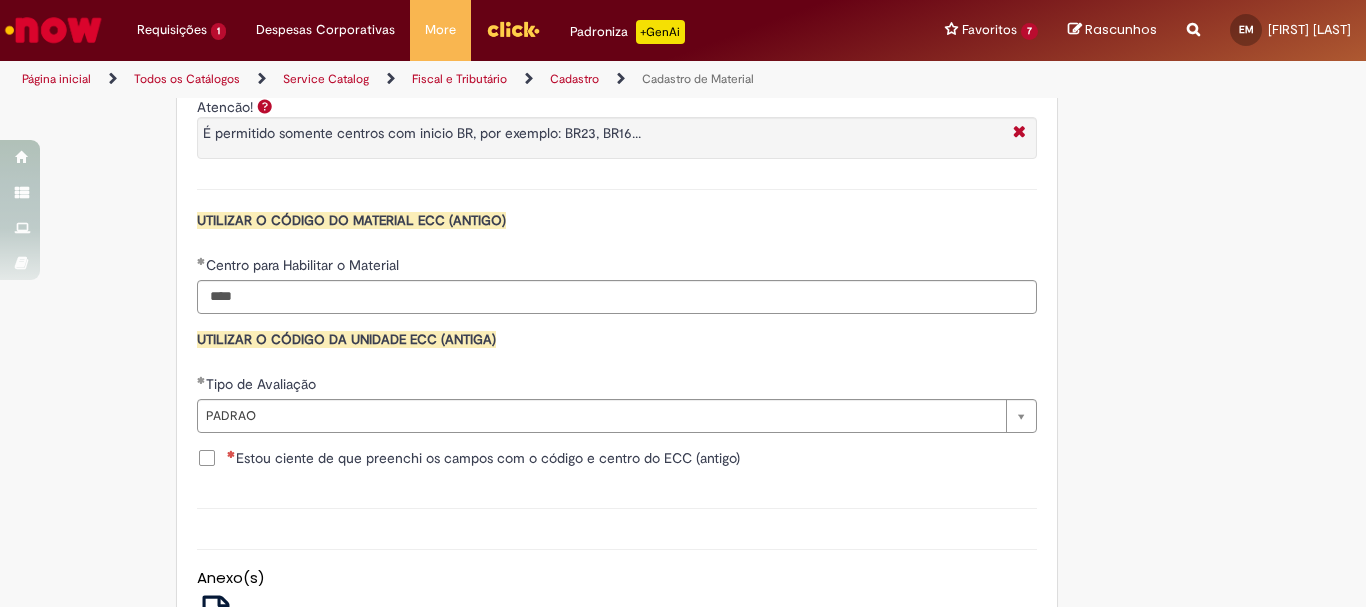 click on "Adicionar a Favoritos
Cadastro de Material
Oferta destinada à solicitações relacionadas ao cadastro de materiais.
Criação de Material  – Tipo de Solicitação destinada para criação de novos códigos dos materiais abaixo:       1.1 – Embalagem Retornável (Ativo de Giro)       1.2 – Embalagem Não Retornável        1.3 – Matéria prima       1.4 – Marketing       1.5 – Cadastro de Protótipo CIT (Cadastro exclusivo do CIT)
Habilitação  – Tipo de Solicitação destinada a Habilitação dos Materiais       2.1 – Habilitação de Material       2.2 - Habilitar Tipo de Avaliação New & Especiais
ATENÇÃO CÓDIGO ECC!   Para solicitação de  HABILITAÇÃO DE MATERIAL  É NECESSÁRIO INFORMAR O CÓDIGO DO  MATERIAL E UNIDADE DO  ECC
NÃO  ocorre.
ATENÇÃO INTERFACE!
Modificação" at bounding box center [585, -477] 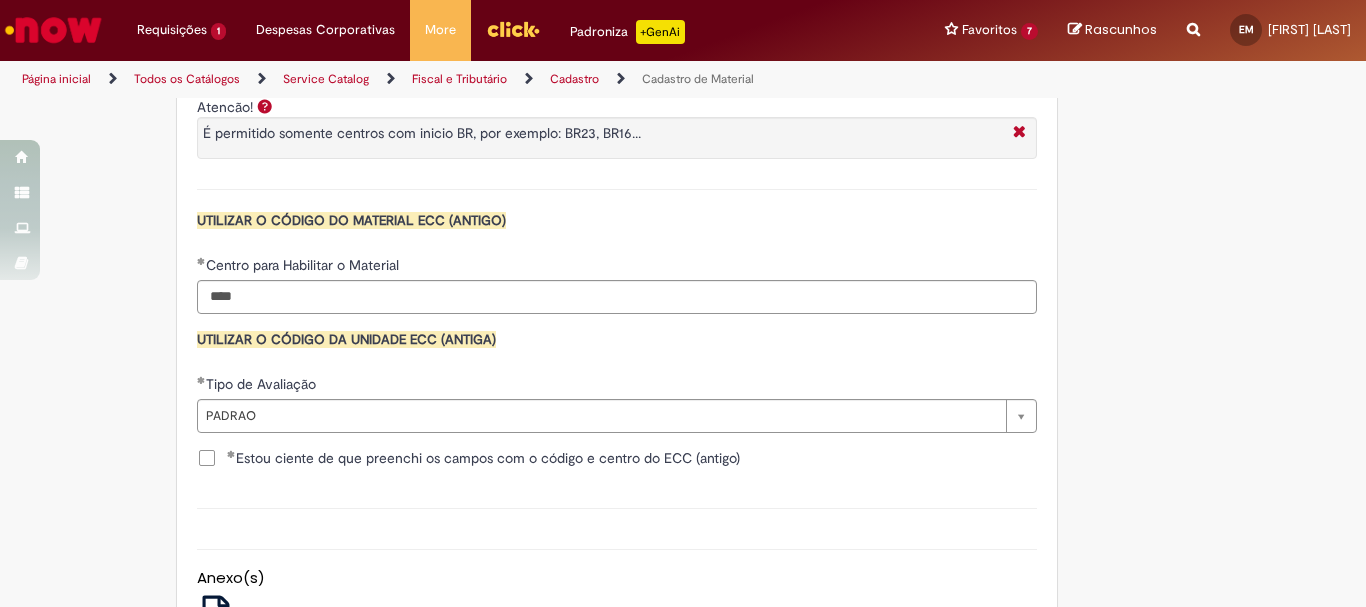 scroll, scrollTop: 2100, scrollLeft: 0, axis: vertical 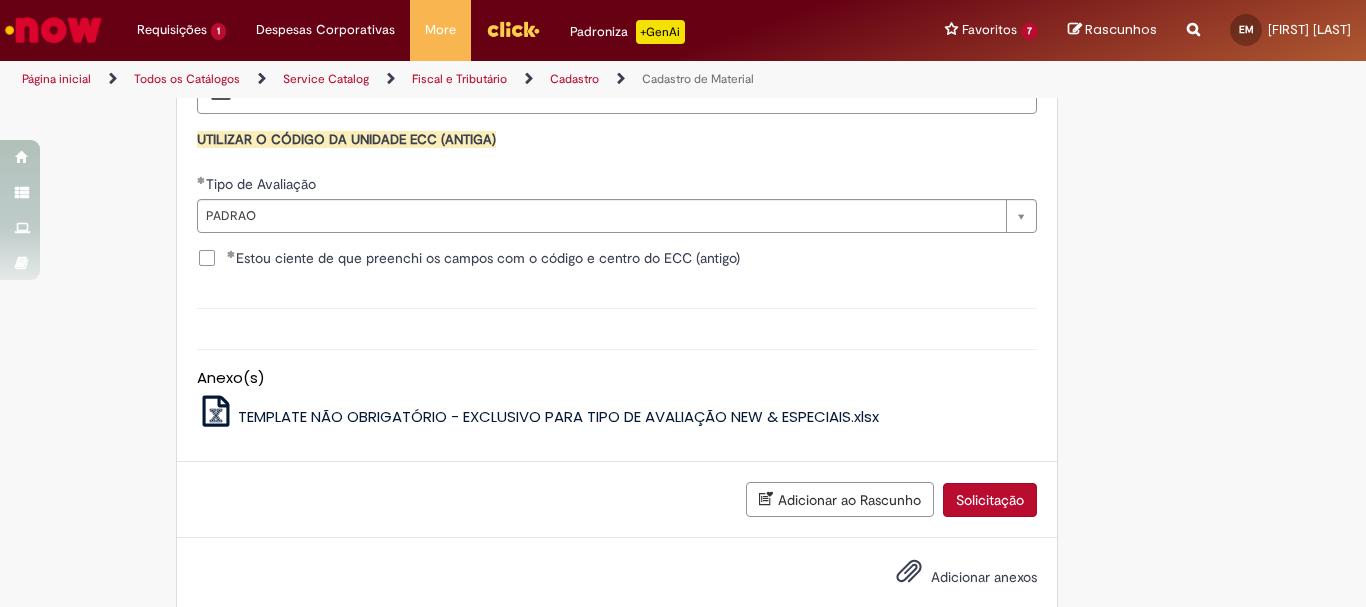 click on "Solicitação" at bounding box center [990, 500] 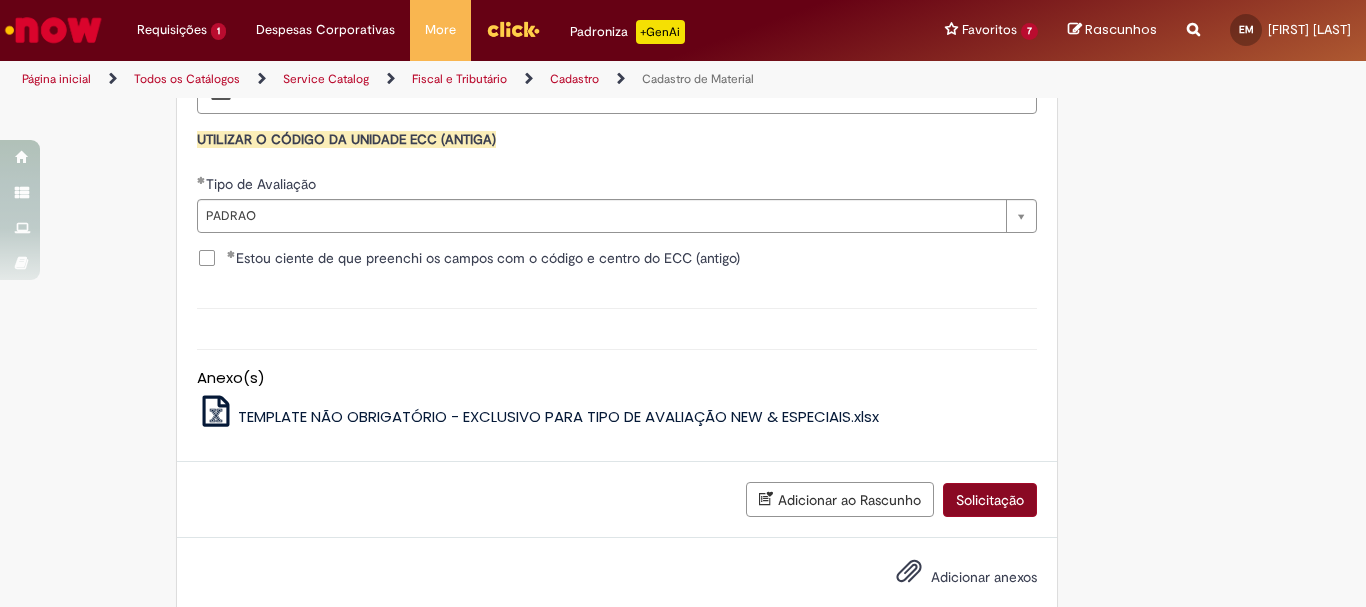 scroll, scrollTop: 2095, scrollLeft: 0, axis: vertical 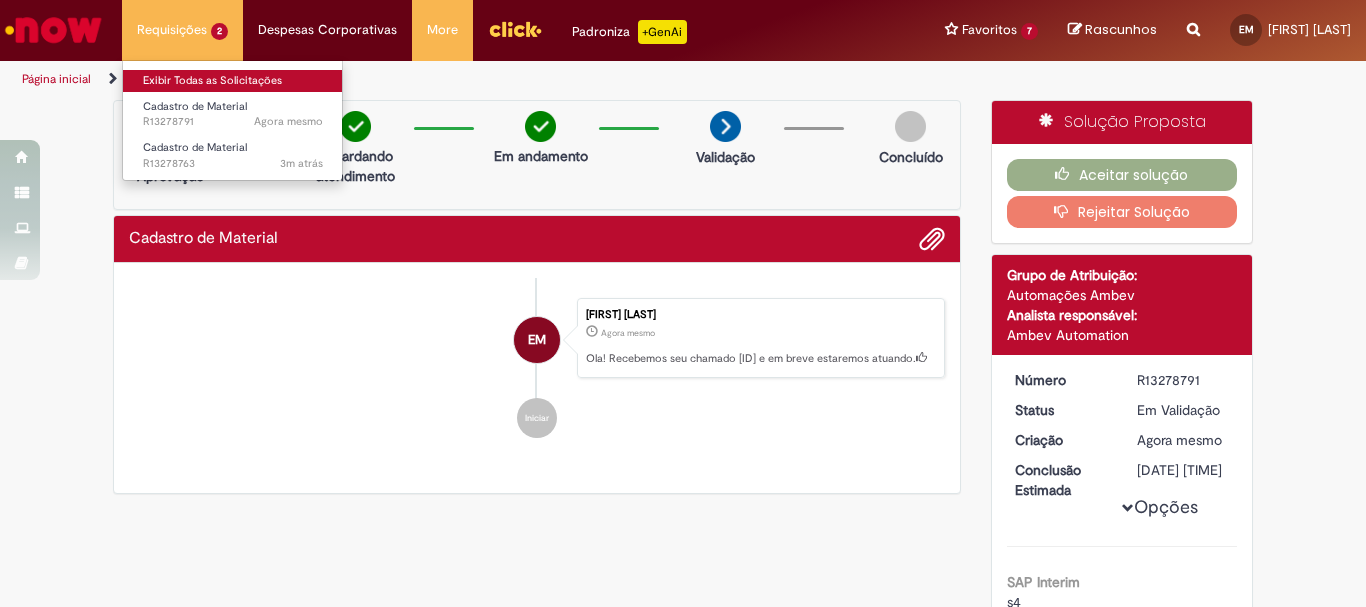 click on "Exibir Todas as Solicitações" at bounding box center (233, 81) 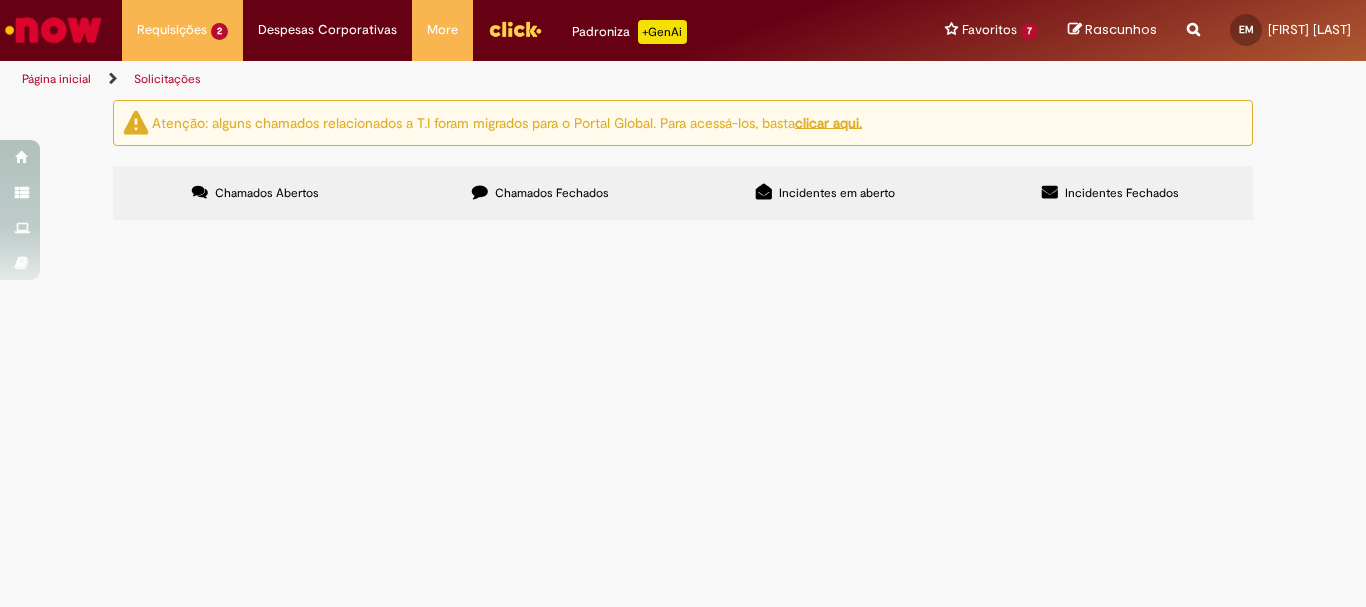 click on "Em Validação" at bounding box center [0, 0] 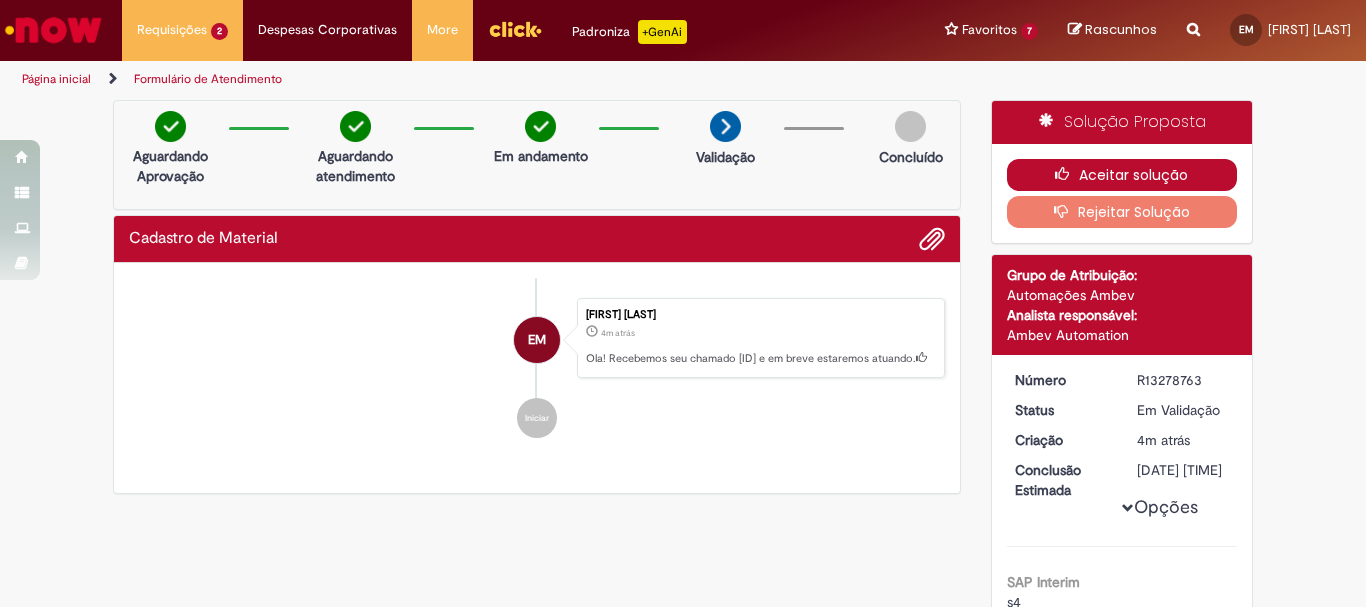 click on "Aceitar solução" at bounding box center (1122, 175) 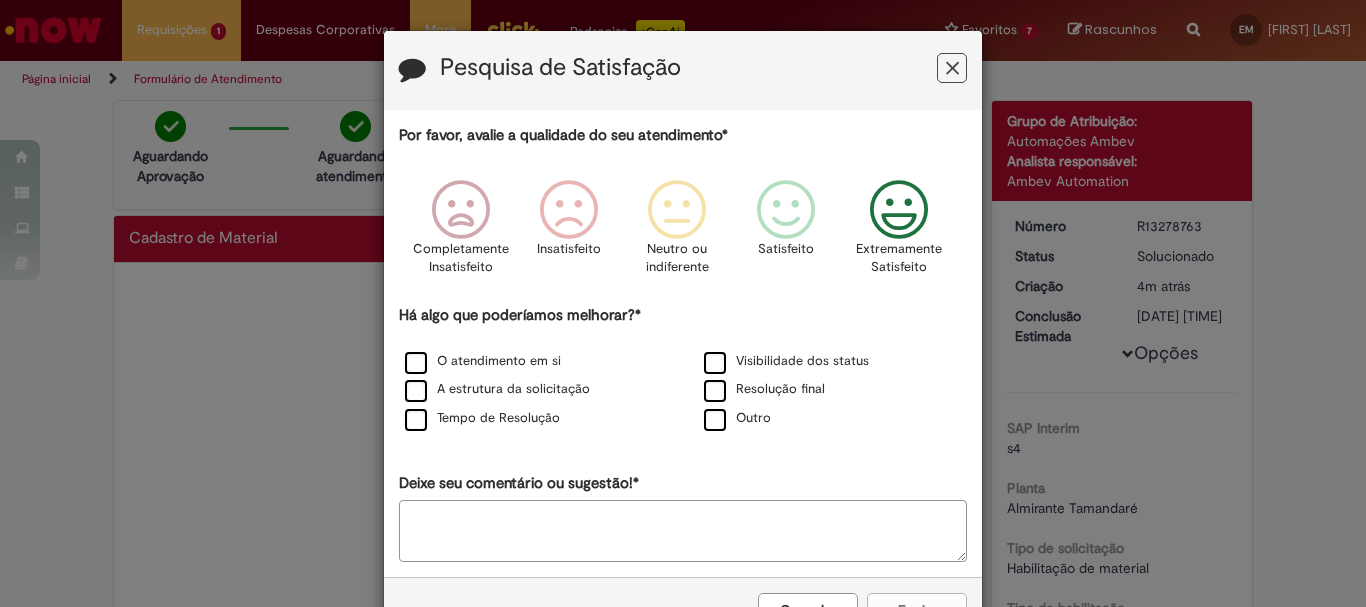 click at bounding box center [899, 210] 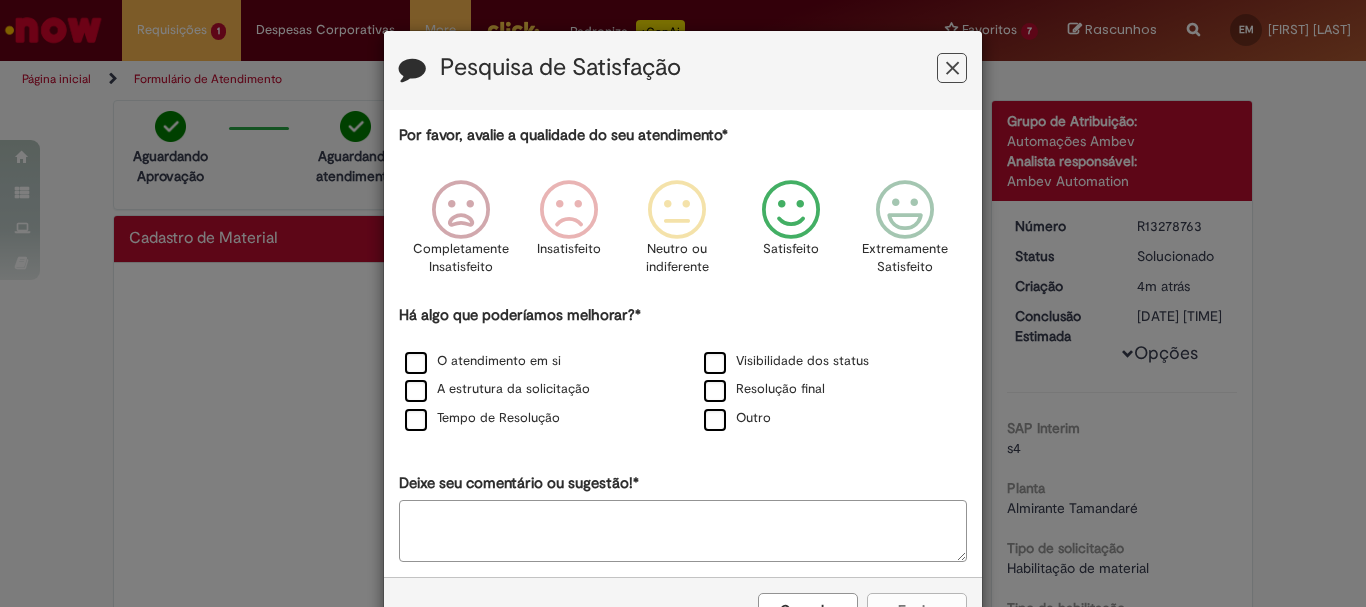 click at bounding box center [791, 210] 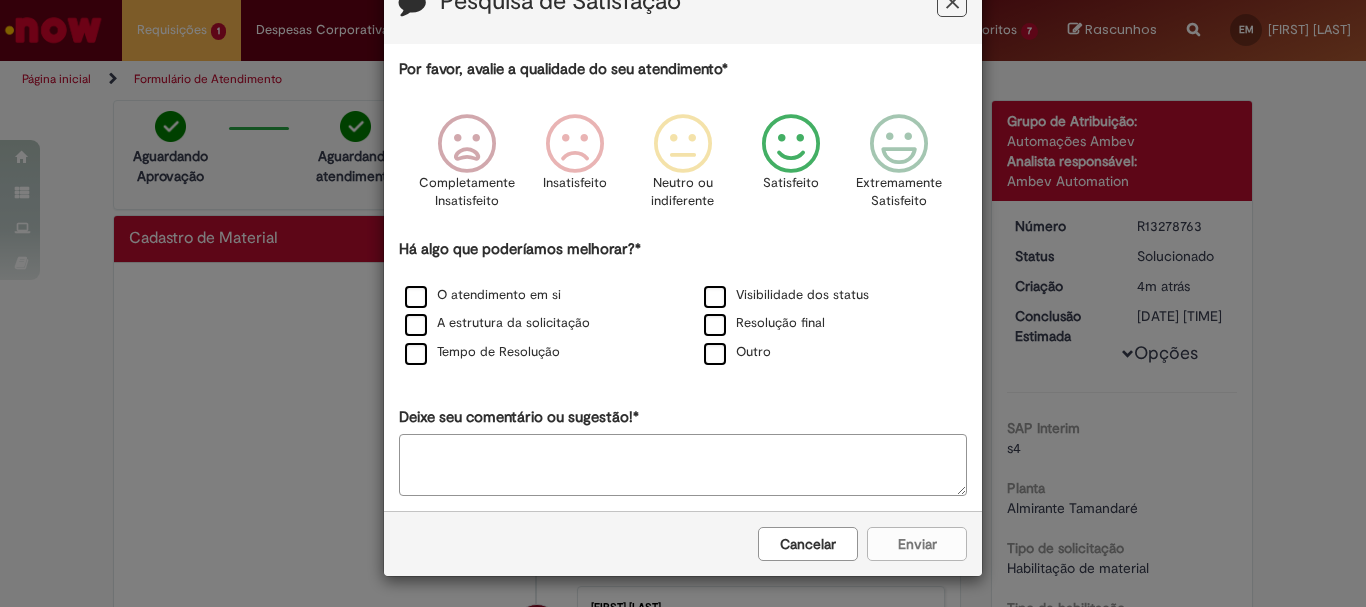 click on "Cancelar   Enviar" at bounding box center (683, 543) 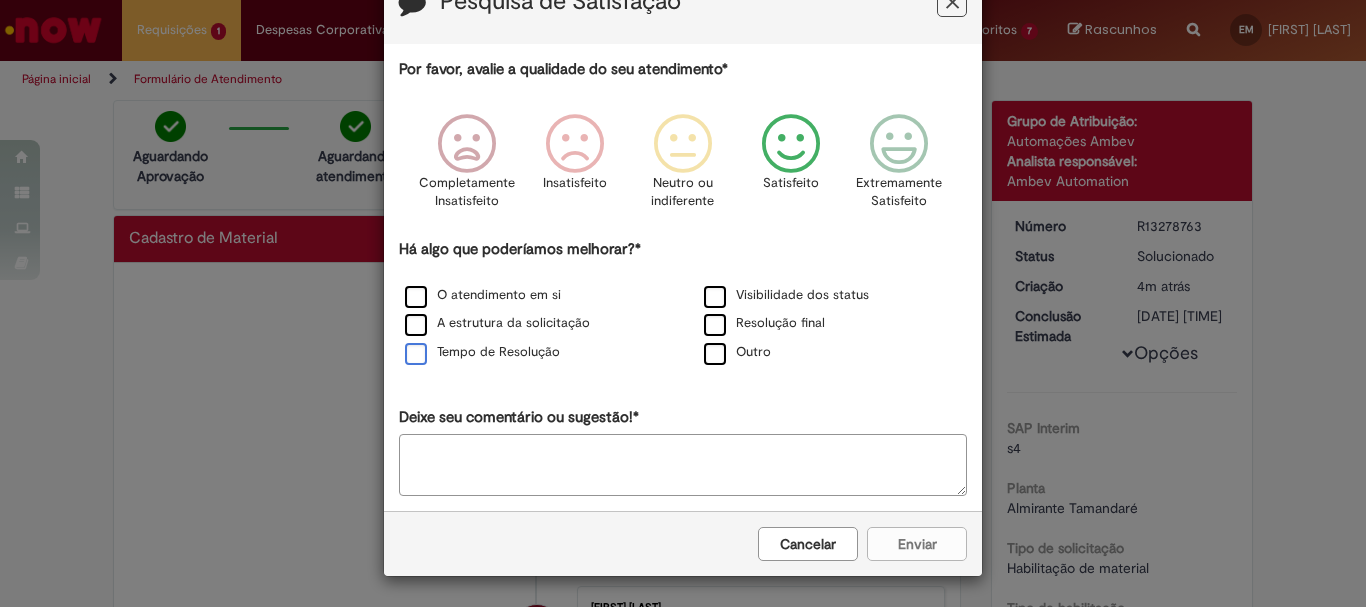 click on "Tempo de Resolução" at bounding box center [482, 352] 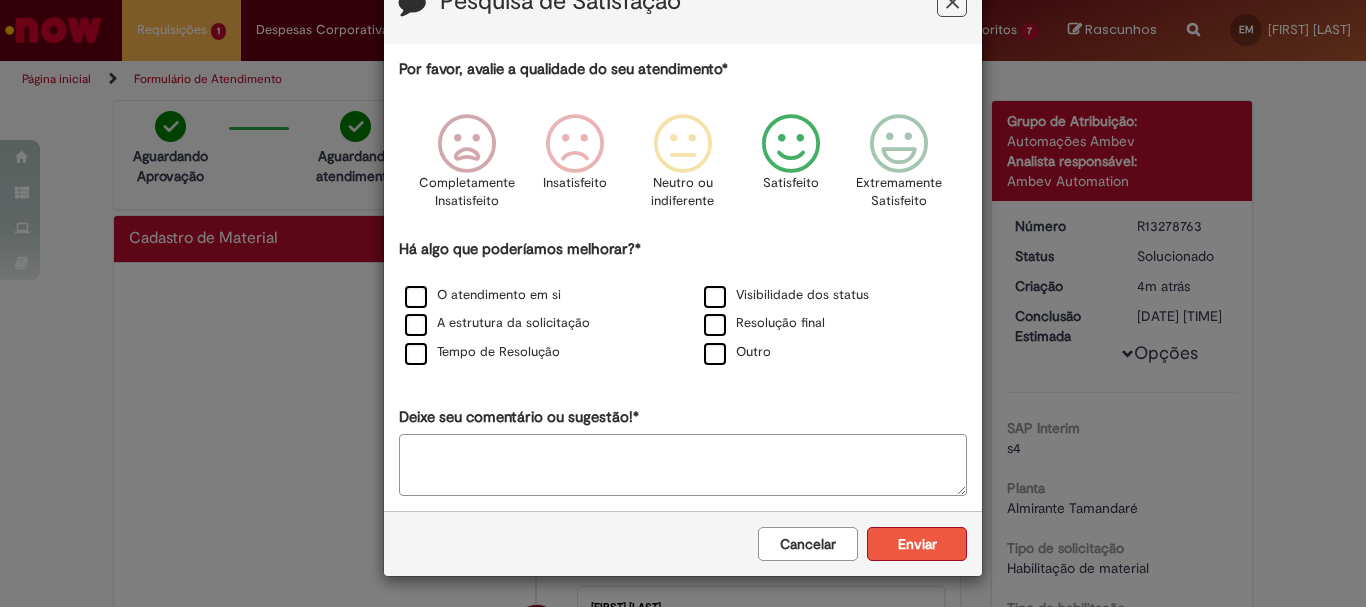 click on "Enviar" at bounding box center (917, 544) 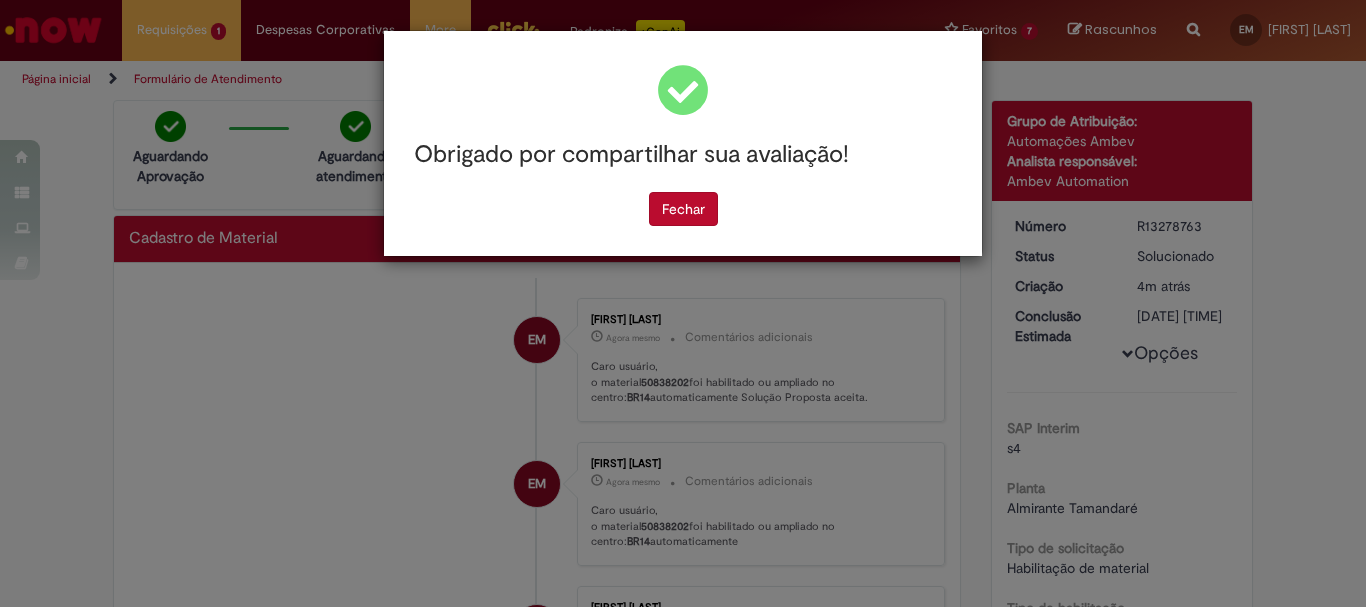scroll, scrollTop: 0, scrollLeft: 0, axis: both 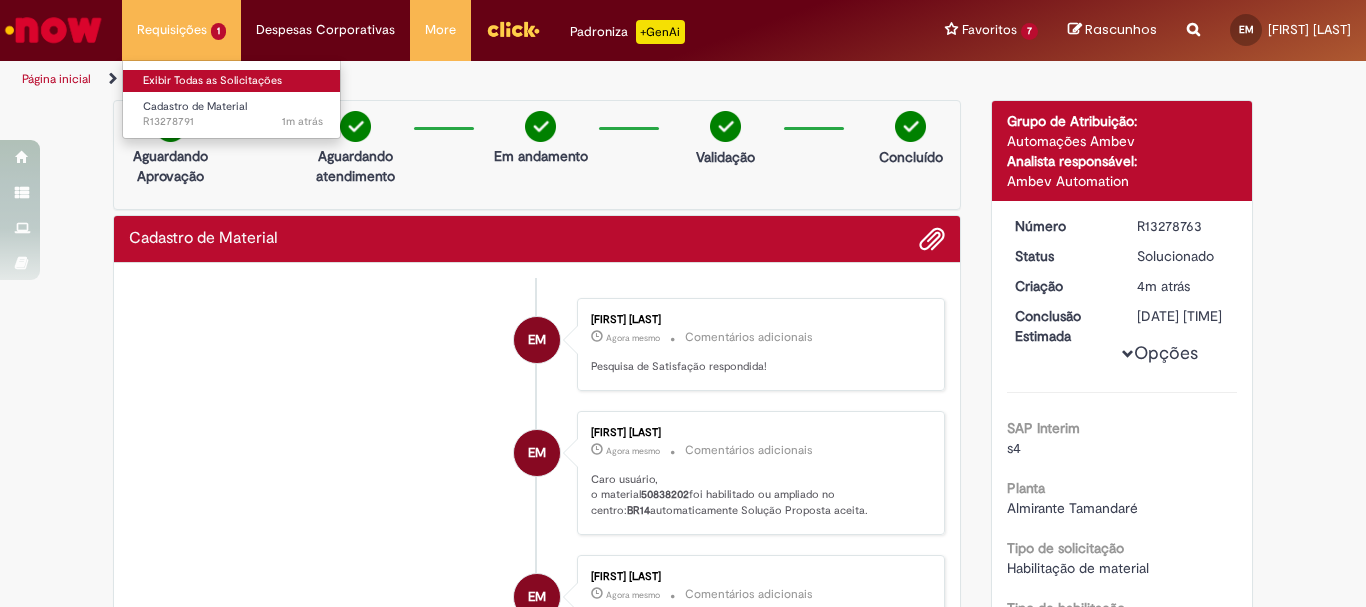 click on "Exibir Todas as Solicitações" at bounding box center [233, 81] 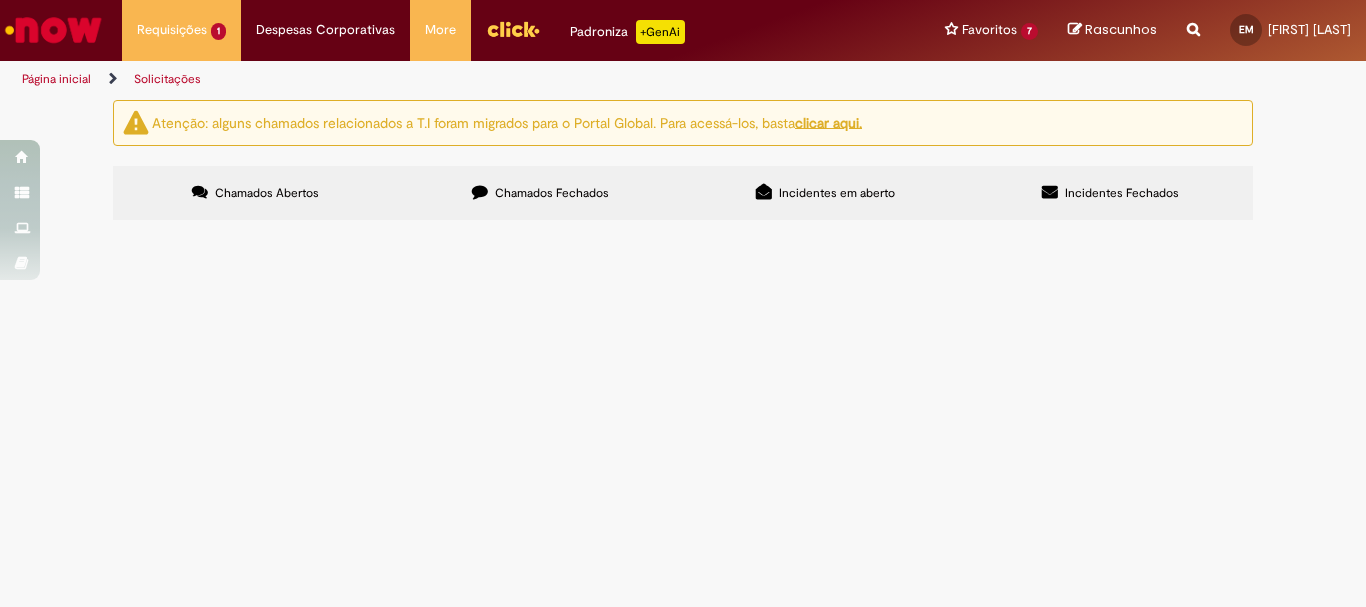 click on "Em Validação" at bounding box center [0, 0] 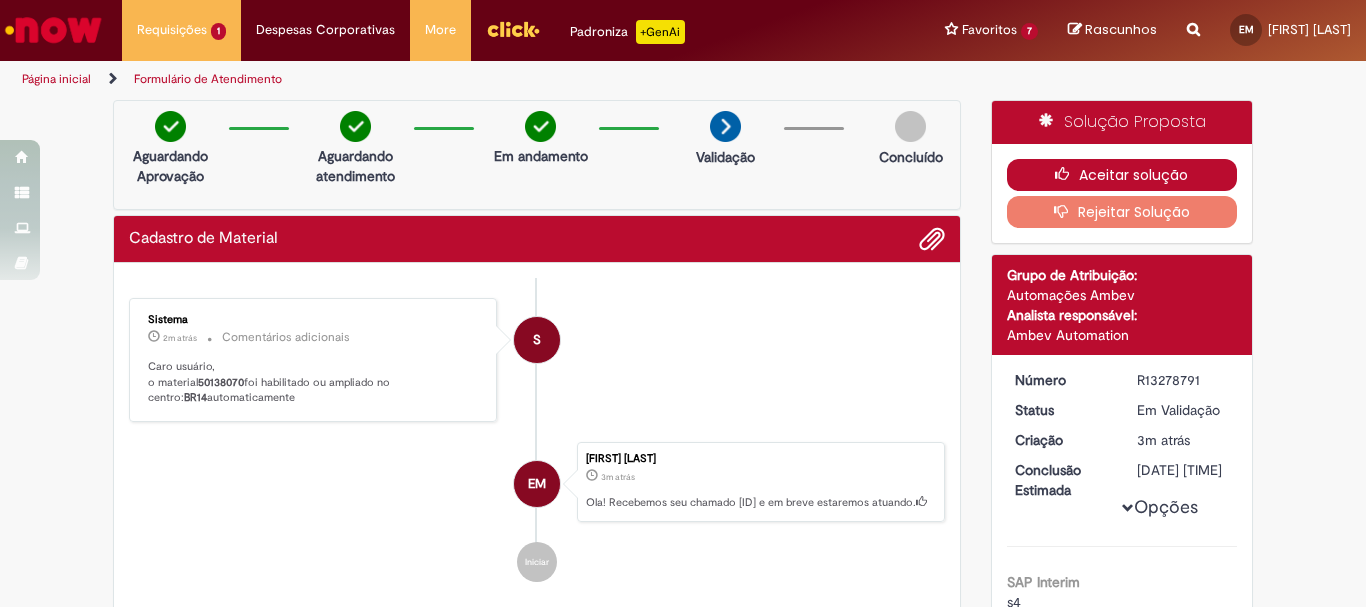 click on "Aceitar solução" at bounding box center [1122, 175] 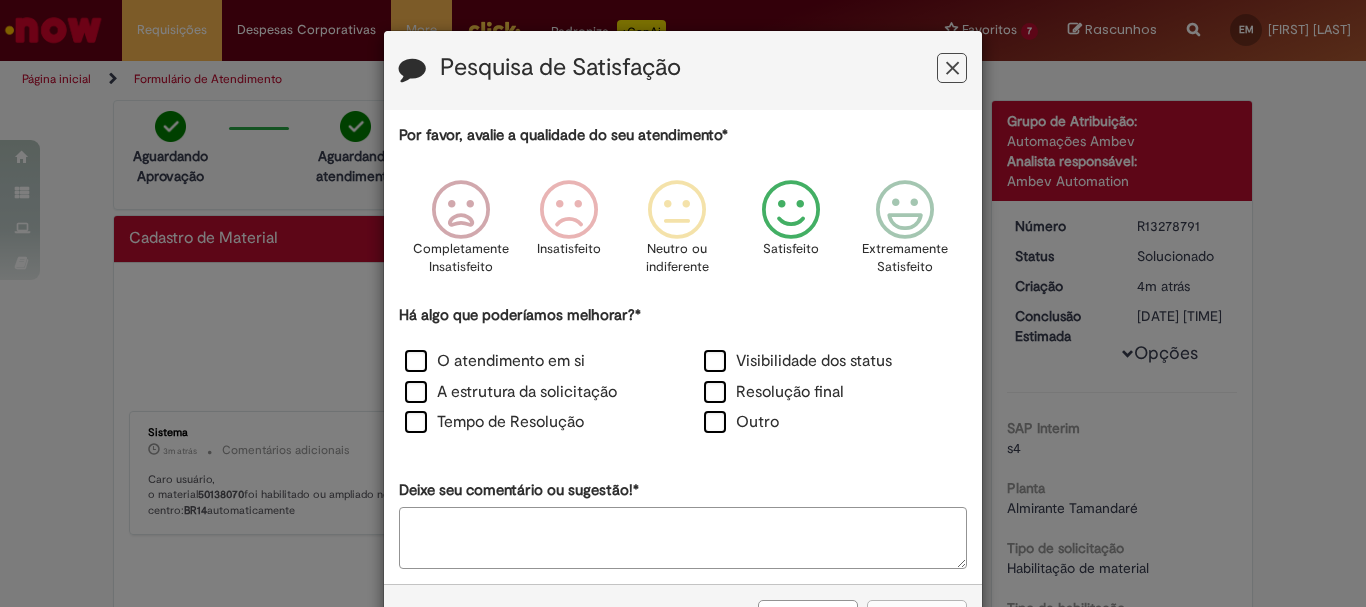click at bounding box center (791, 210) 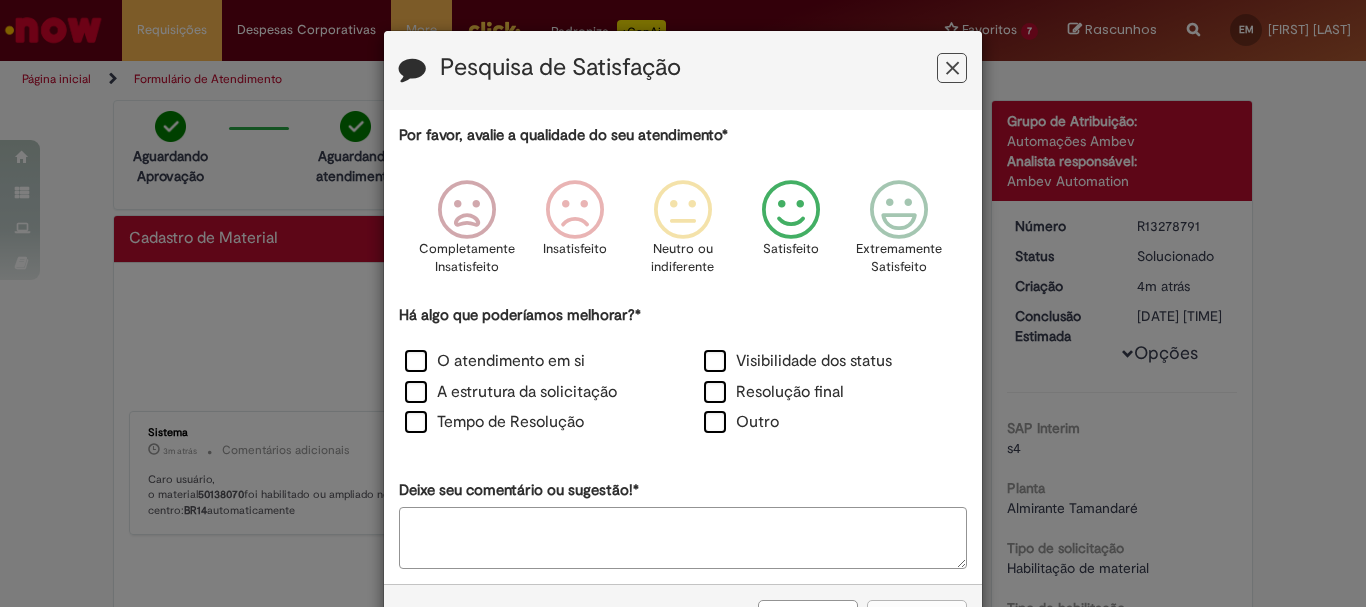 click on "Outro" at bounding box center (741, 422) 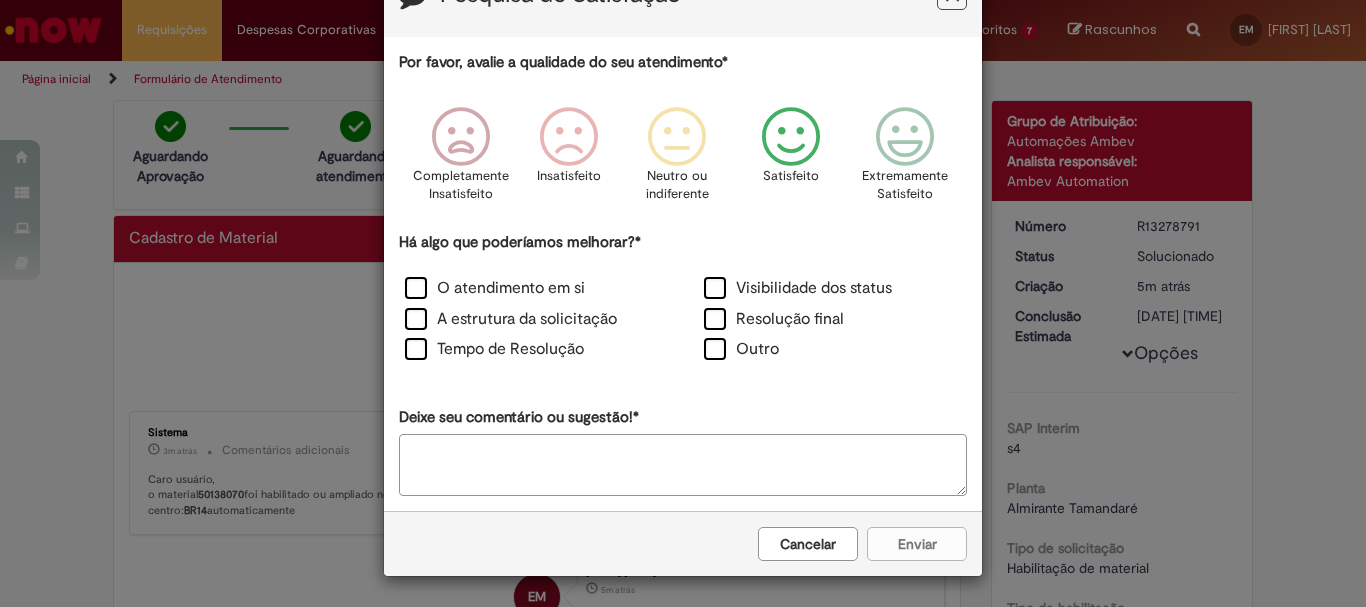 click at bounding box center [791, 137] 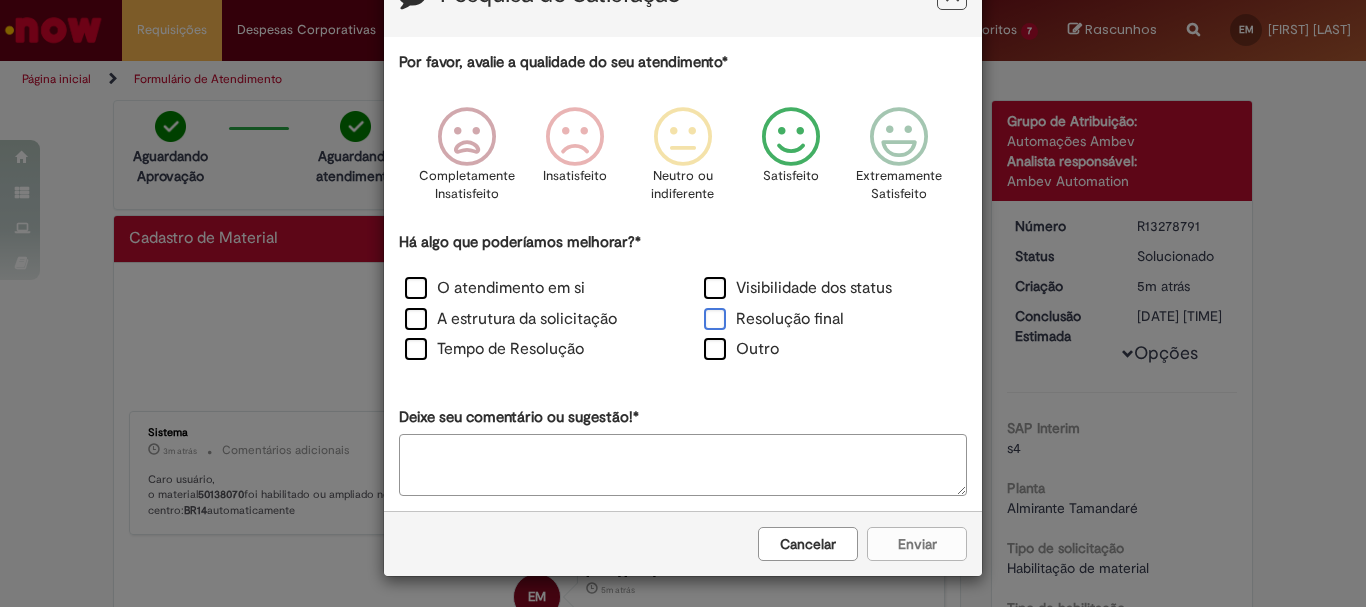 click on "Resolução final" at bounding box center [774, 319] 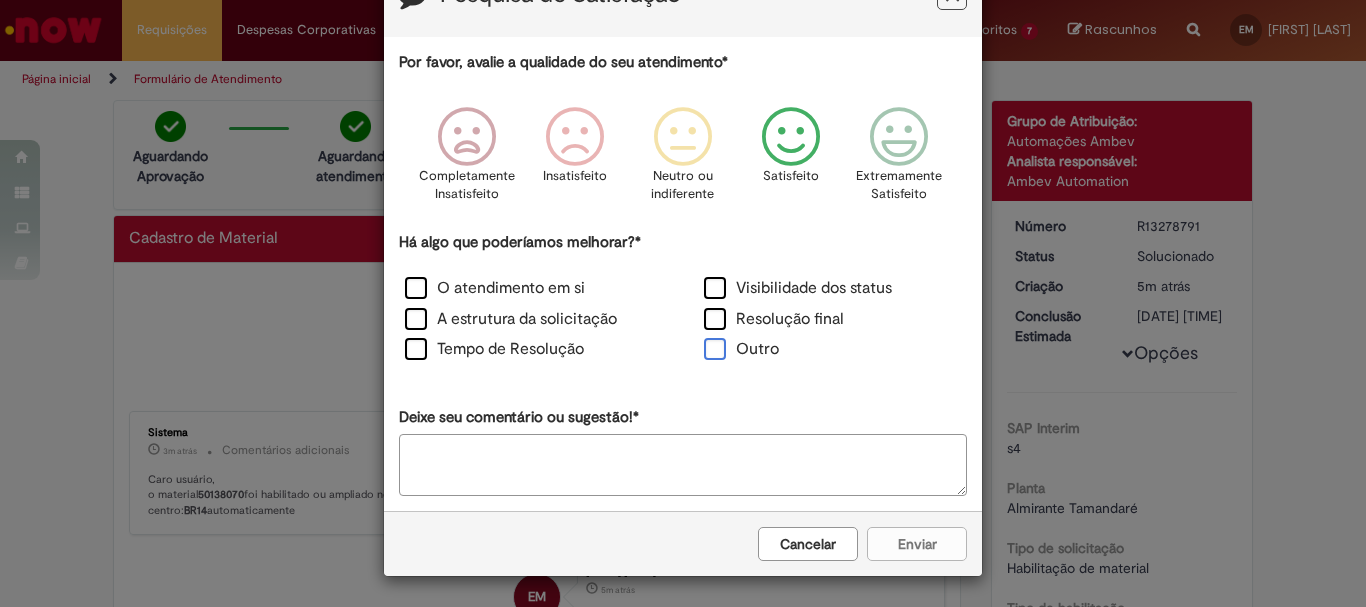 click on "Outro" at bounding box center (741, 349) 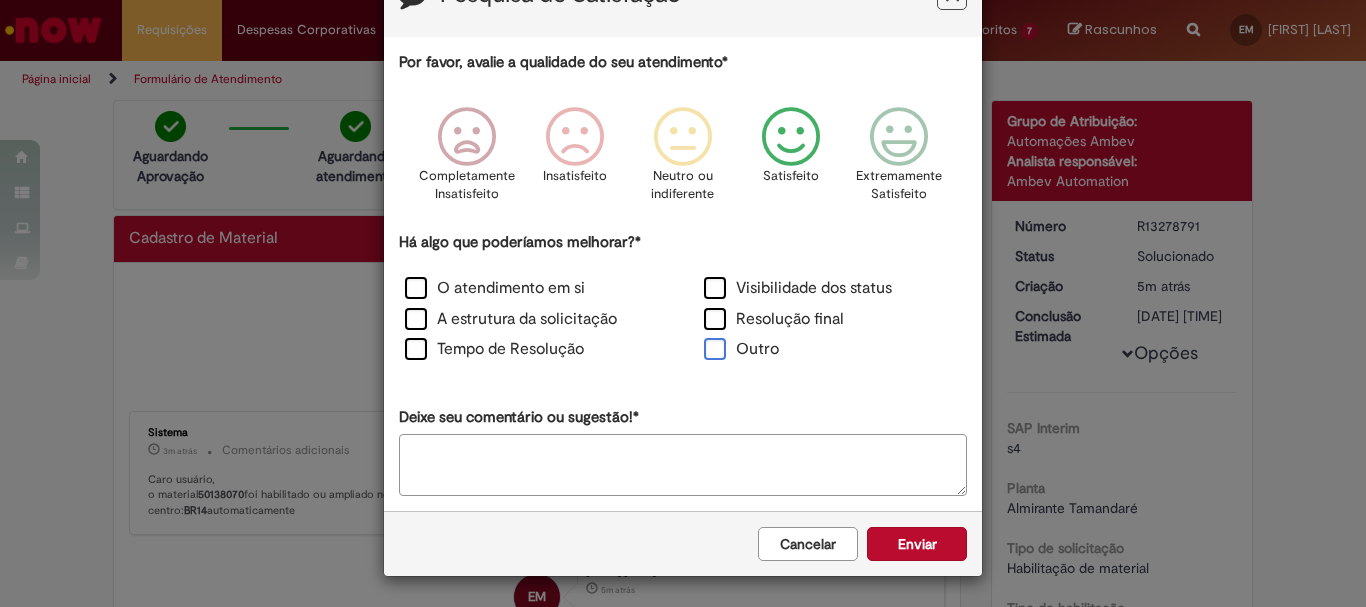 scroll, scrollTop: 73, scrollLeft: 0, axis: vertical 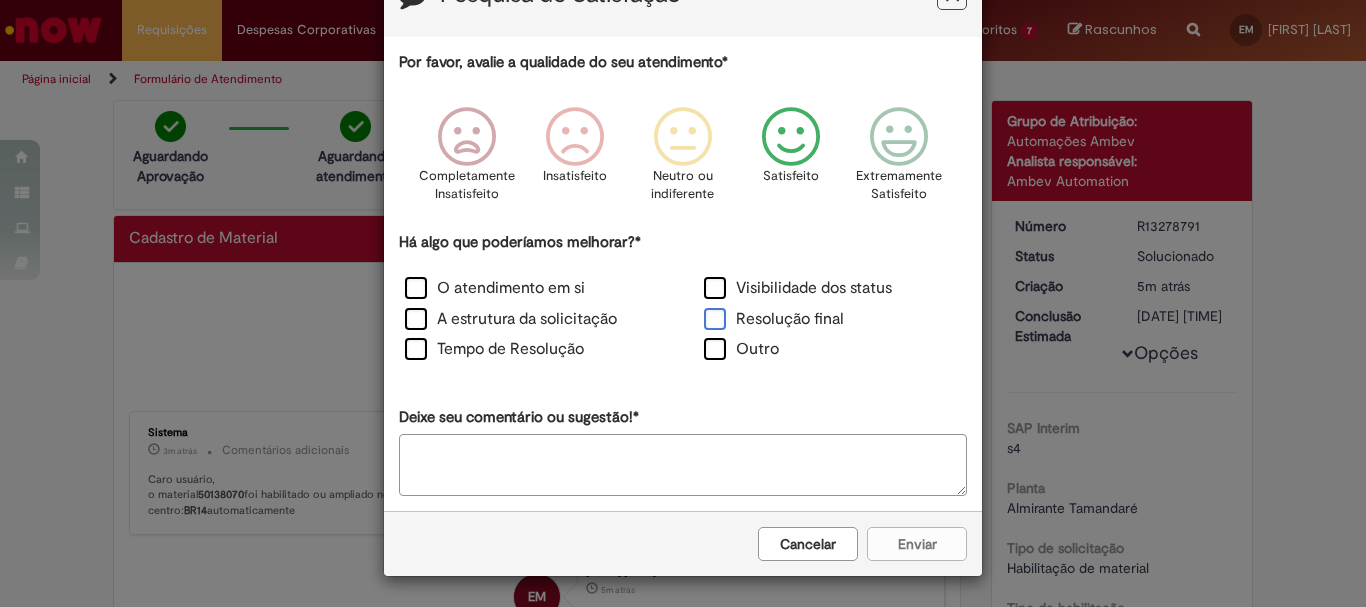 click on "Resolução final" at bounding box center [774, 319] 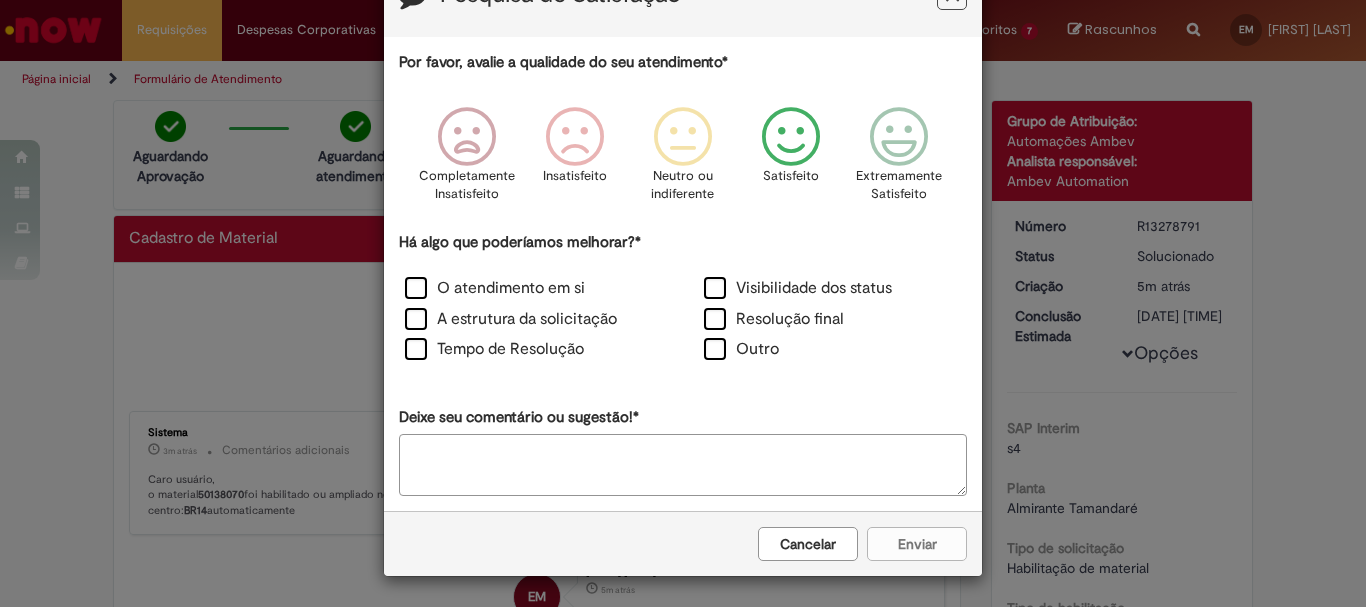click on "Deixe seu comentário ou sugestão!*" at bounding box center [683, 465] 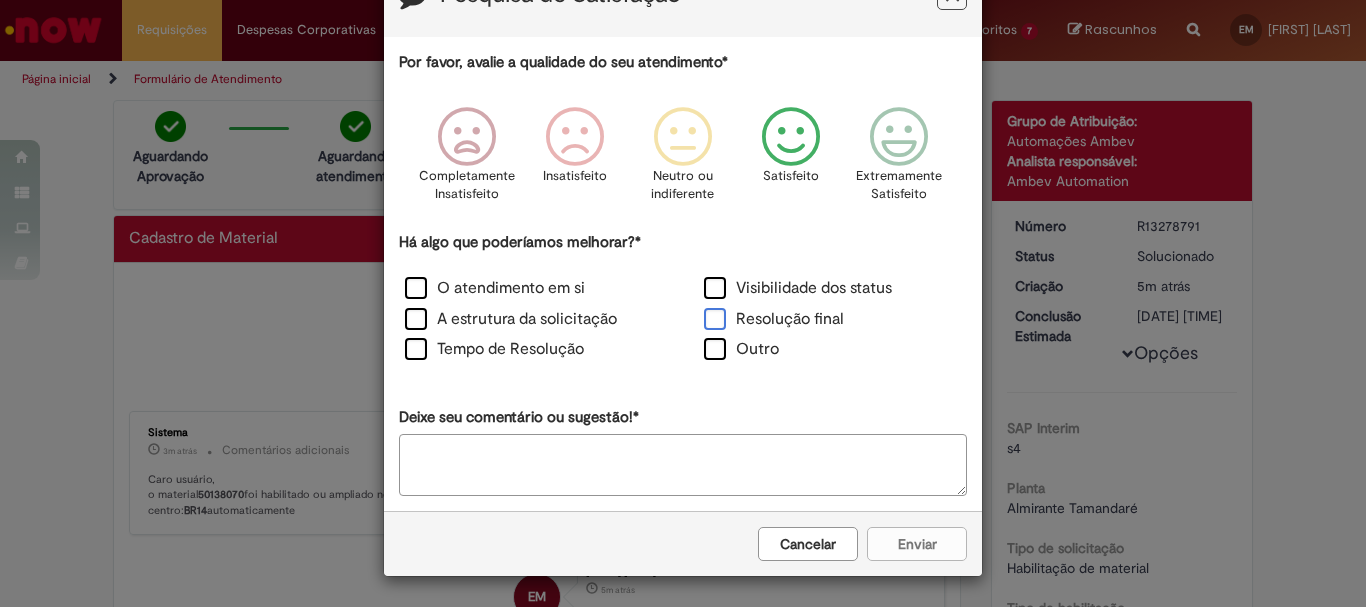 click on "Resolução final" at bounding box center (774, 319) 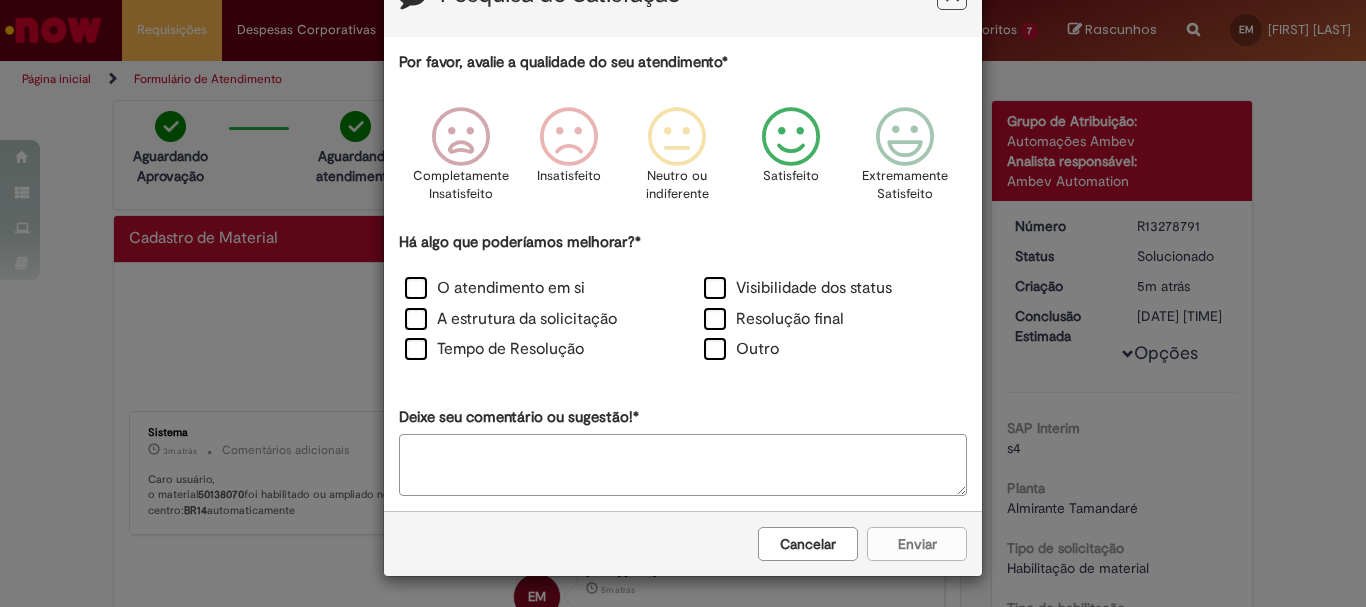 click at bounding box center (791, 137) 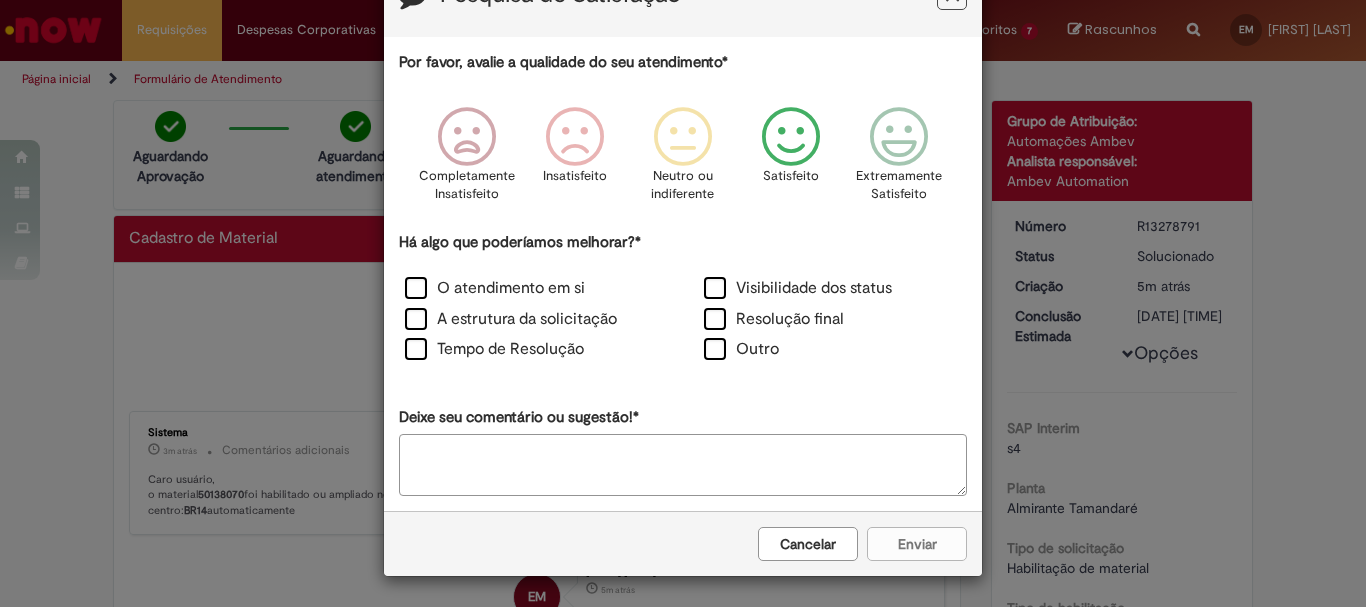 click on "Cancelar" at bounding box center [808, 544] 